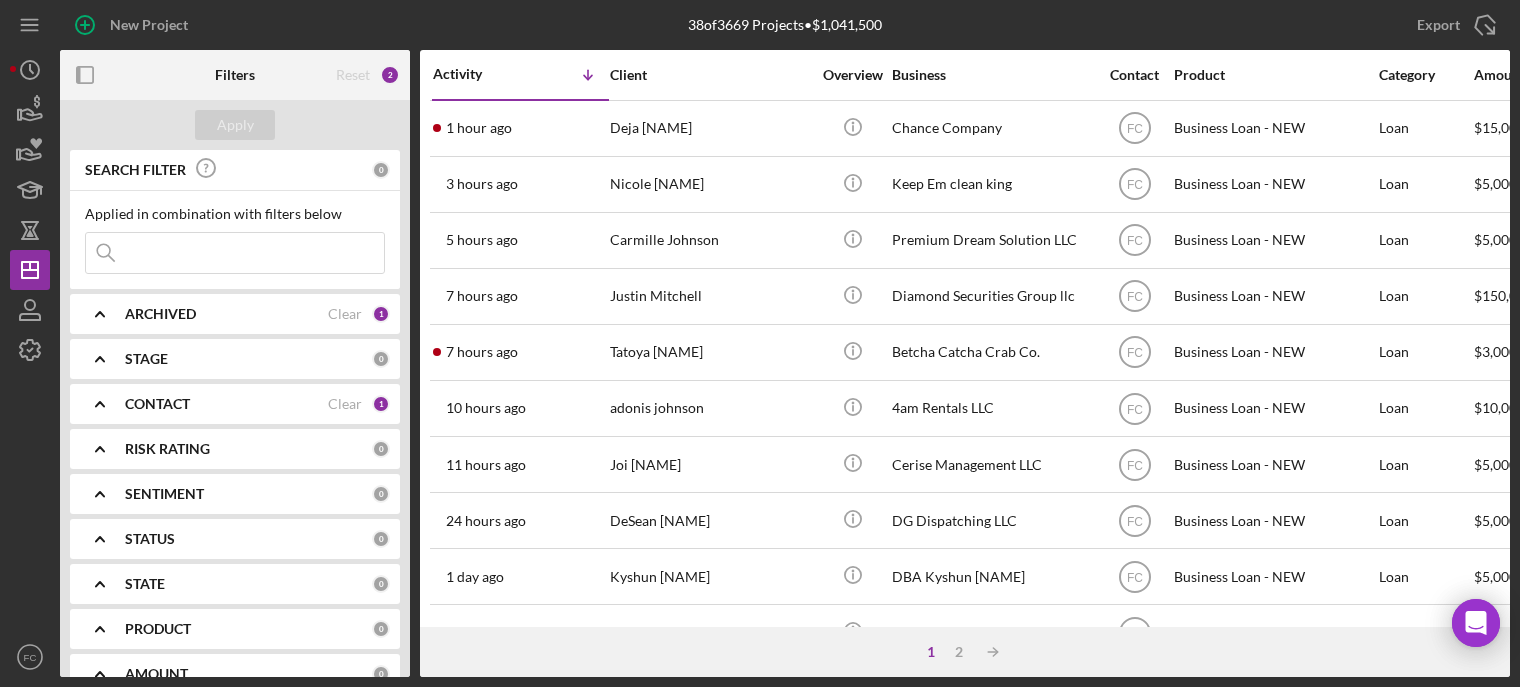 scroll, scrollTop: 0, scrollLeft: 0, axis: both 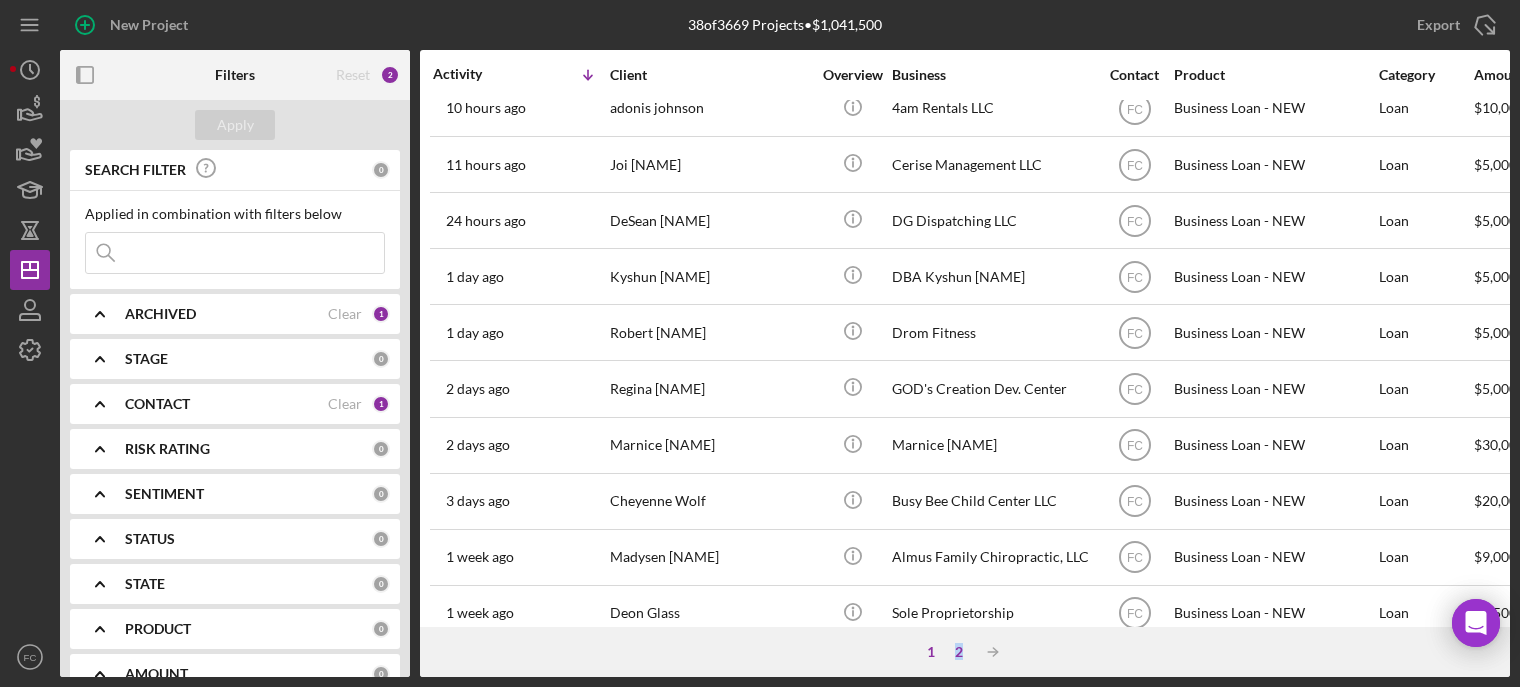 click on "2" at bounding box center (959, 652) 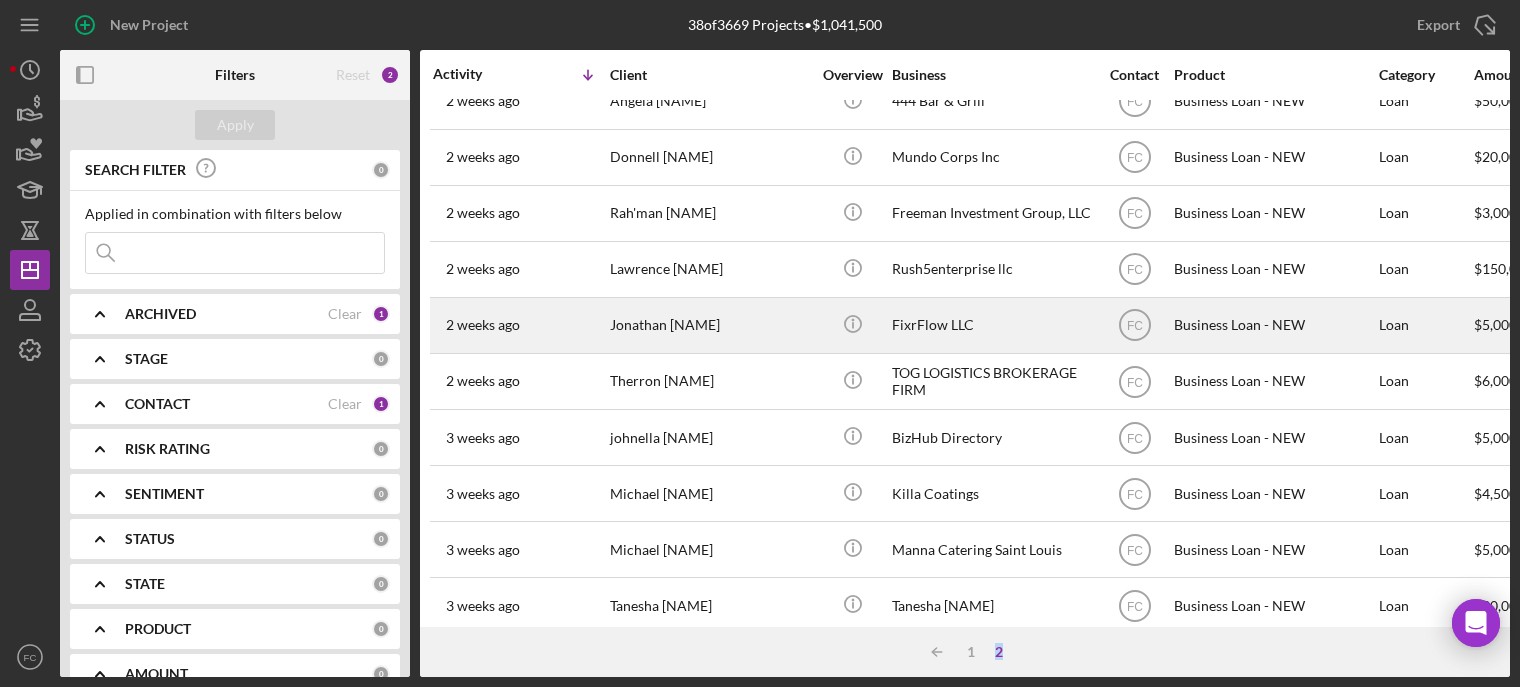 scroll, scrollTop: 0, scrollLeft: 0, axis: both 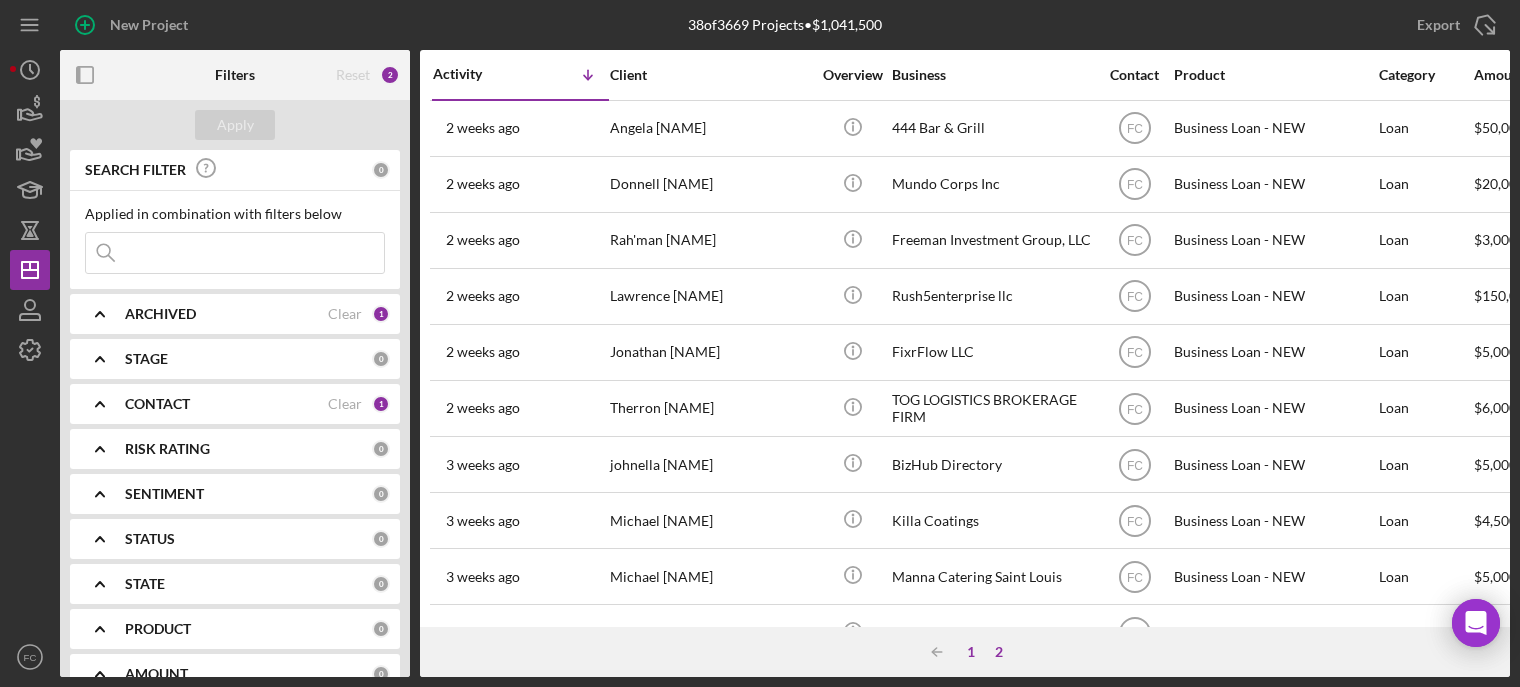 click on "1" at bounding box center (971, 652) 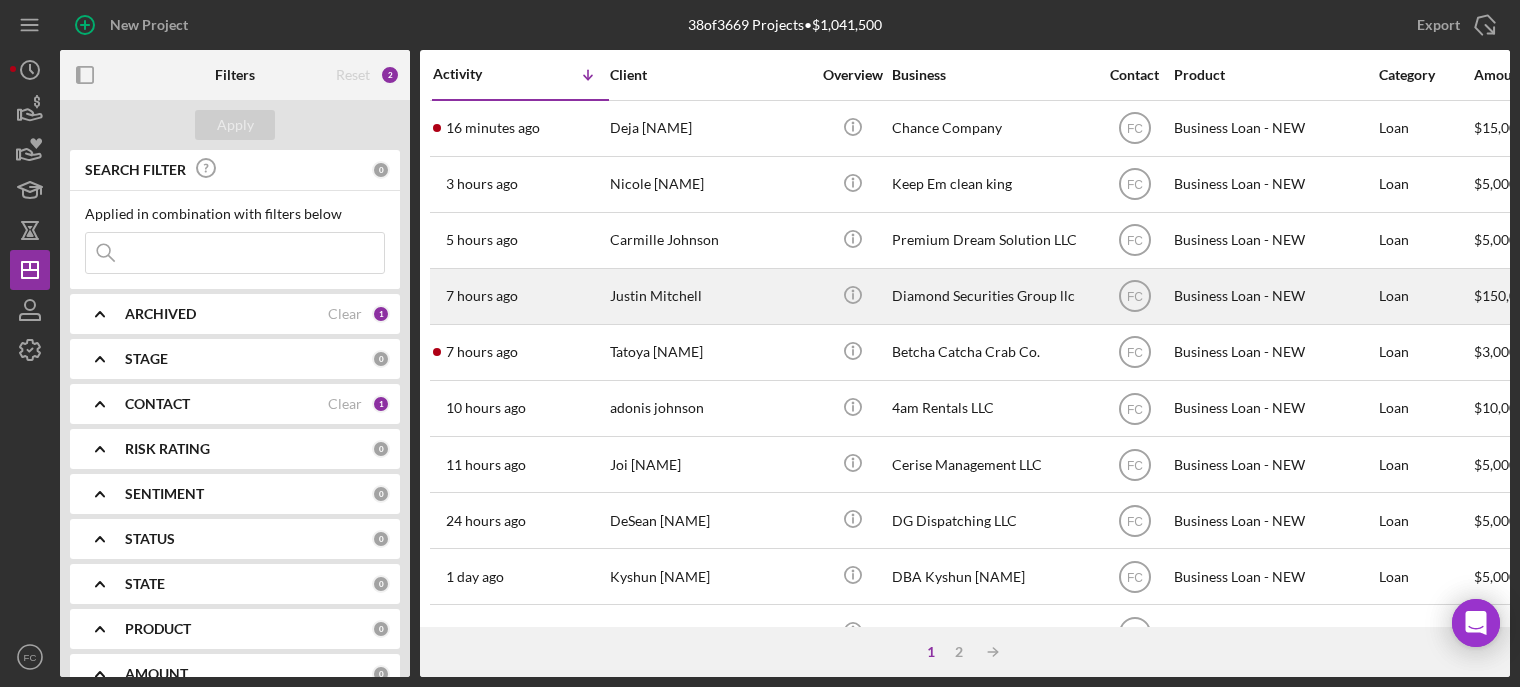 click on "Justin Mitchell" at bounding box center [710, 296] 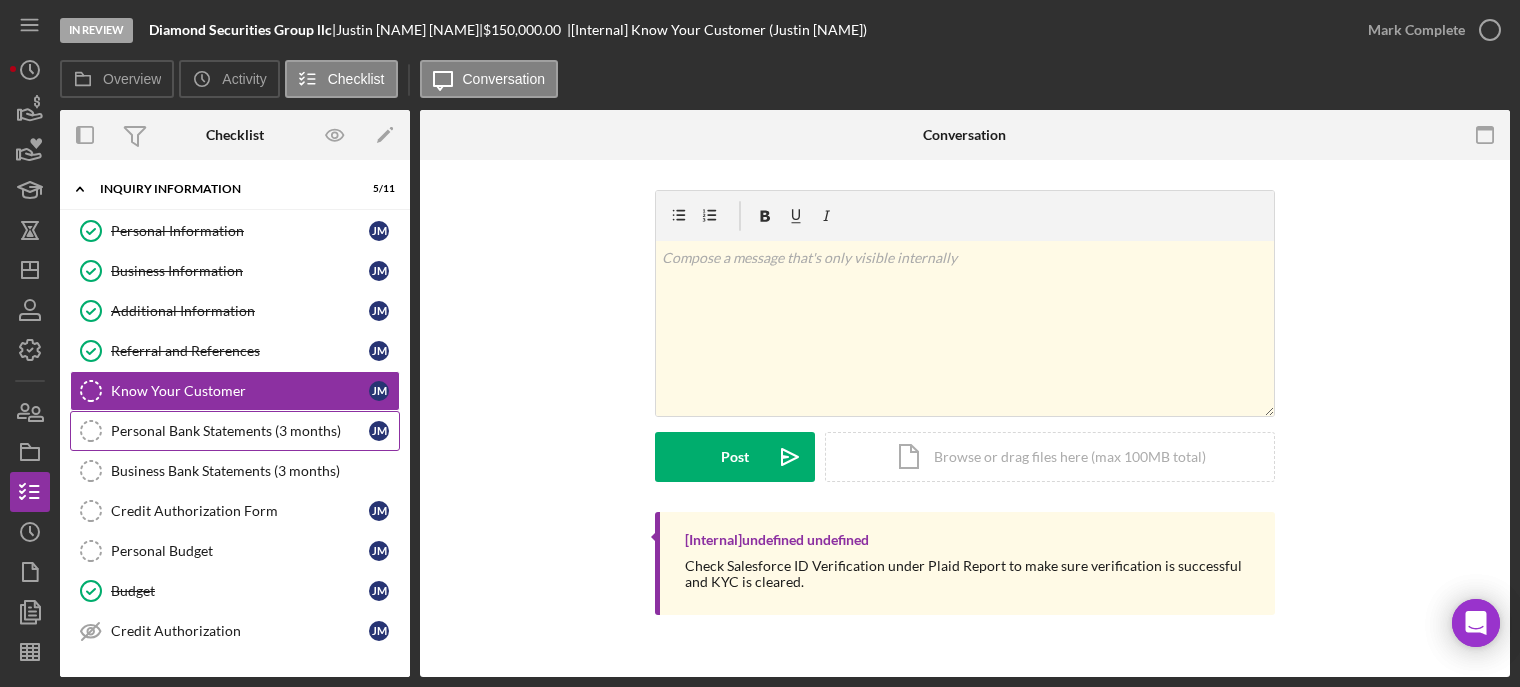 click on "Personal Bank Statements (3 months)" at bounding box center (240, 431) 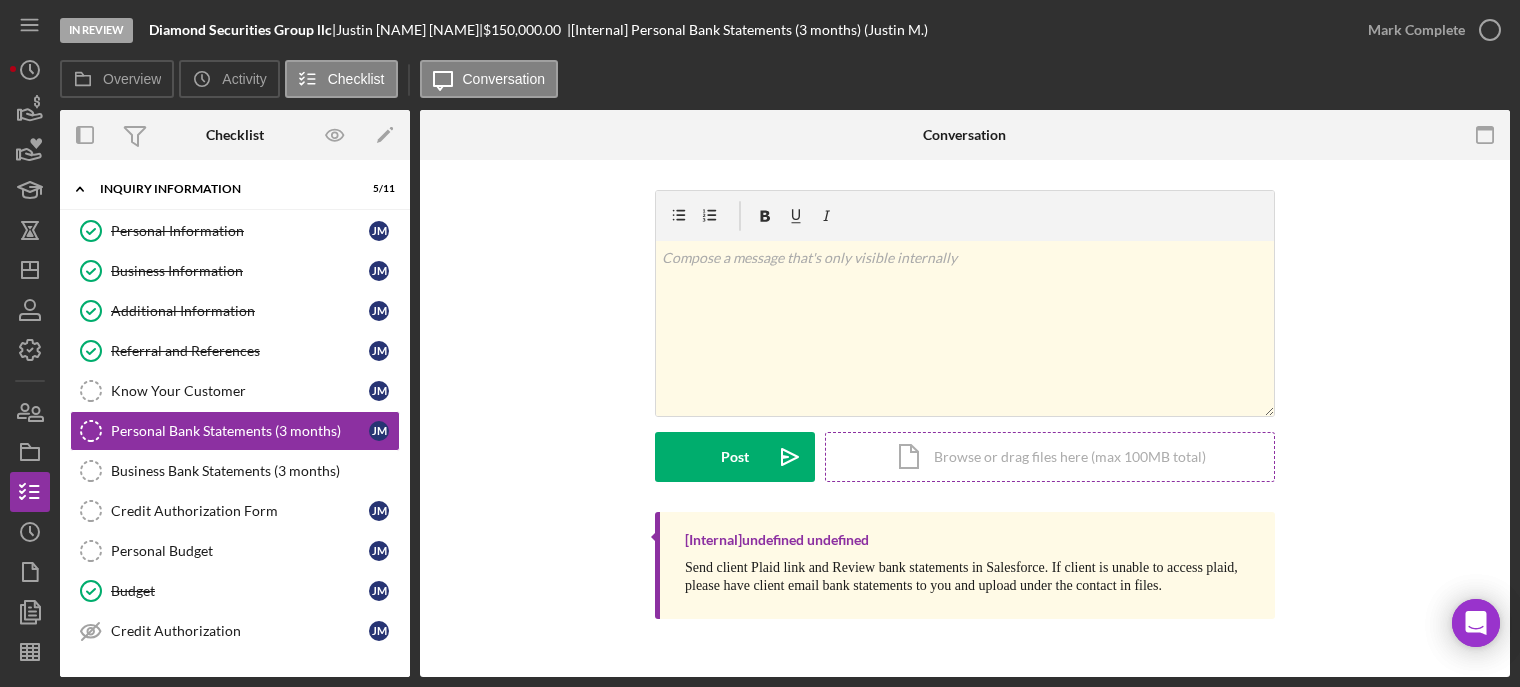 click on "Icon/Document Browse or drag files here (max 100MB total) Tap to choose files or take a photo" at bounding box center [1050, 457] 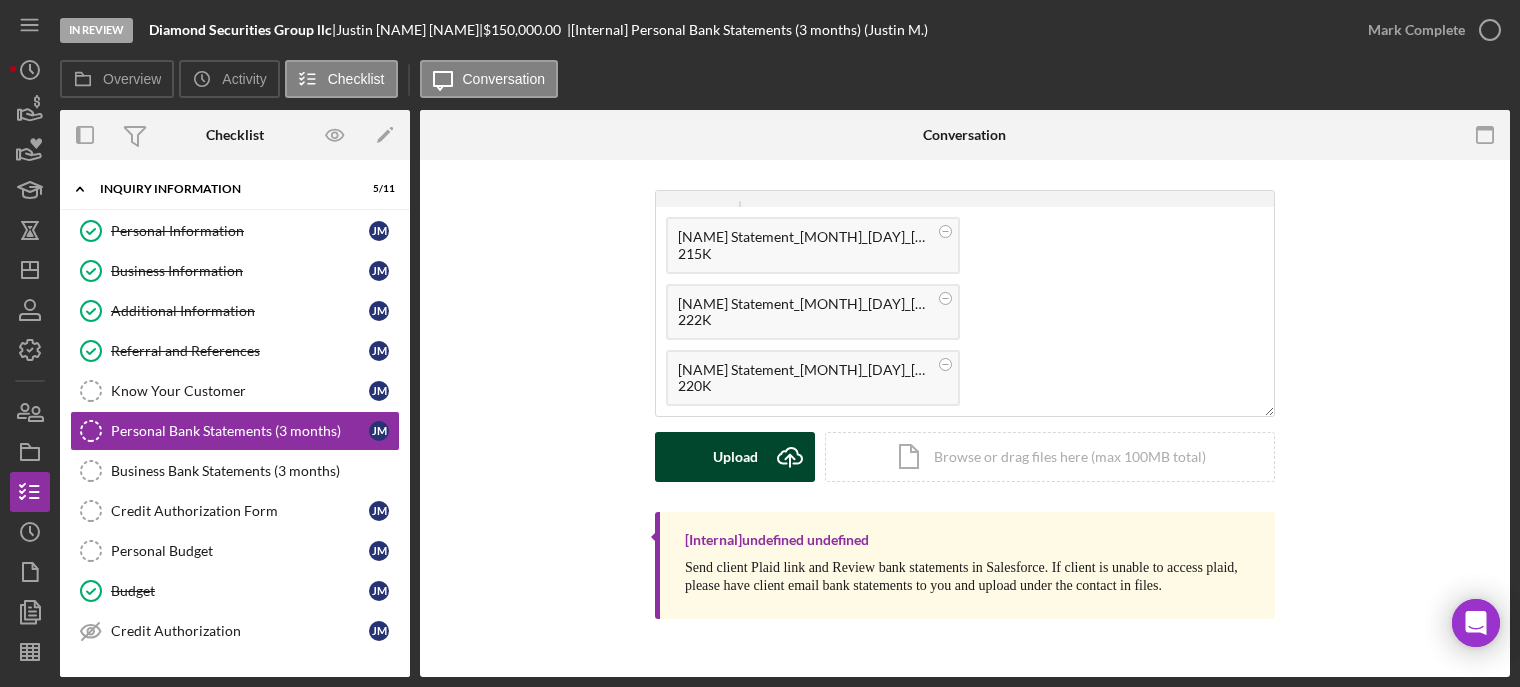 click on "Upload Icon/Upload" at bounding box center (735, 457) 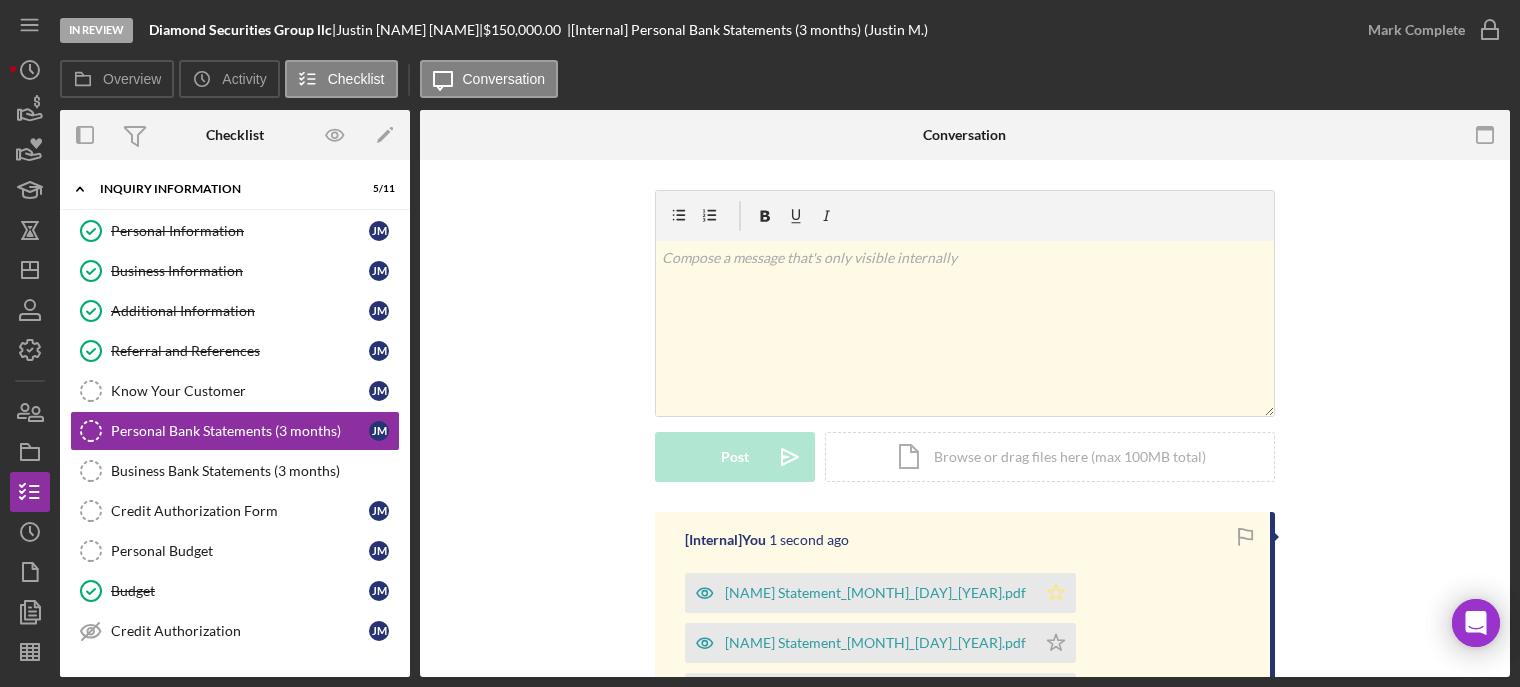 click on "Icon/Star" 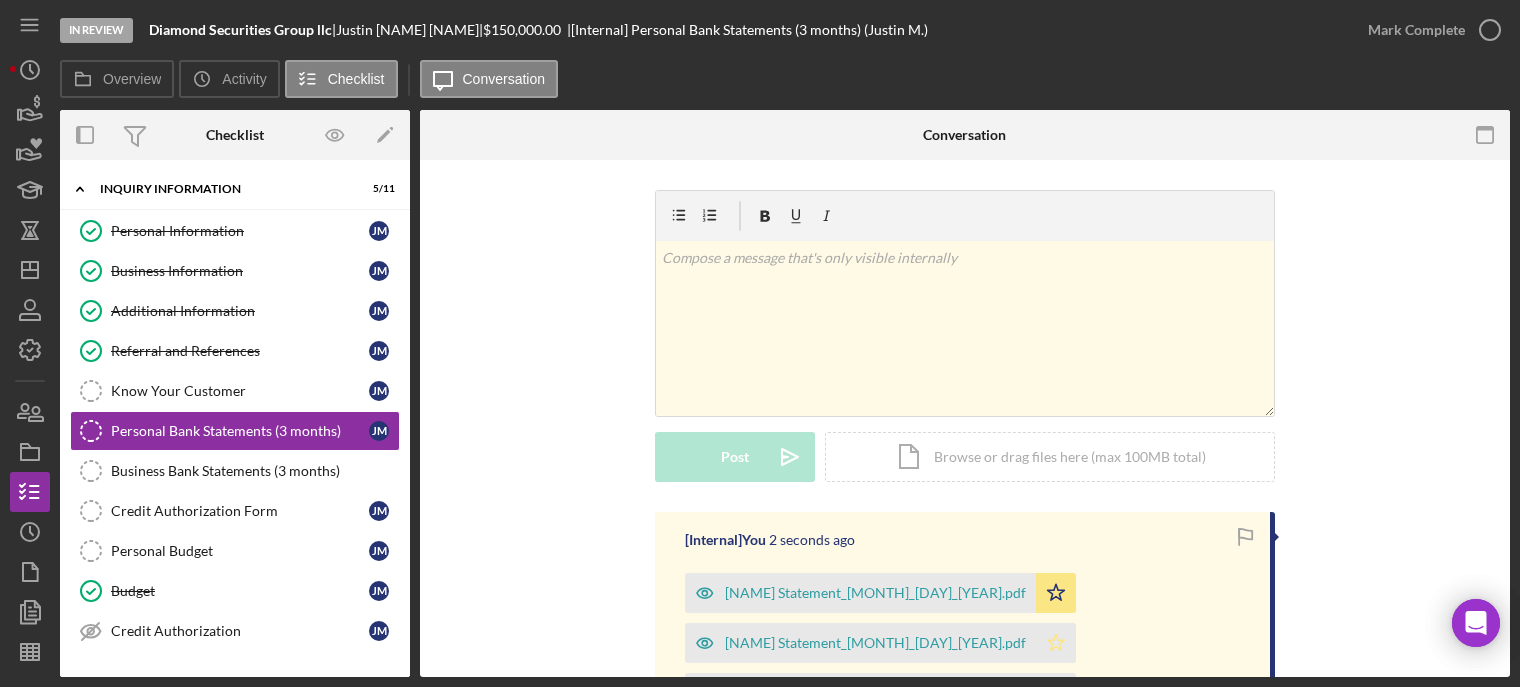 click on "Icon/Star" 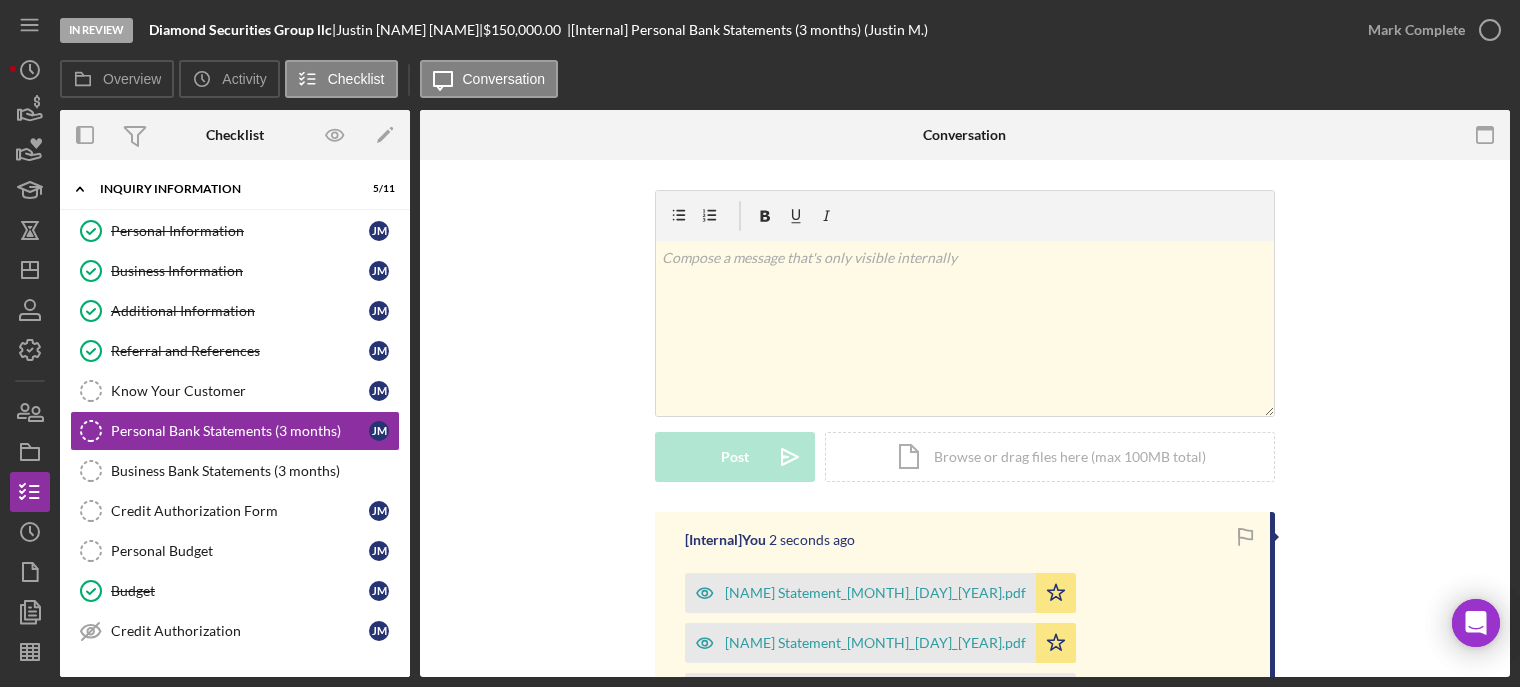 scroll, scrollTop: 100, scrollLeft: 0, axis: vertical 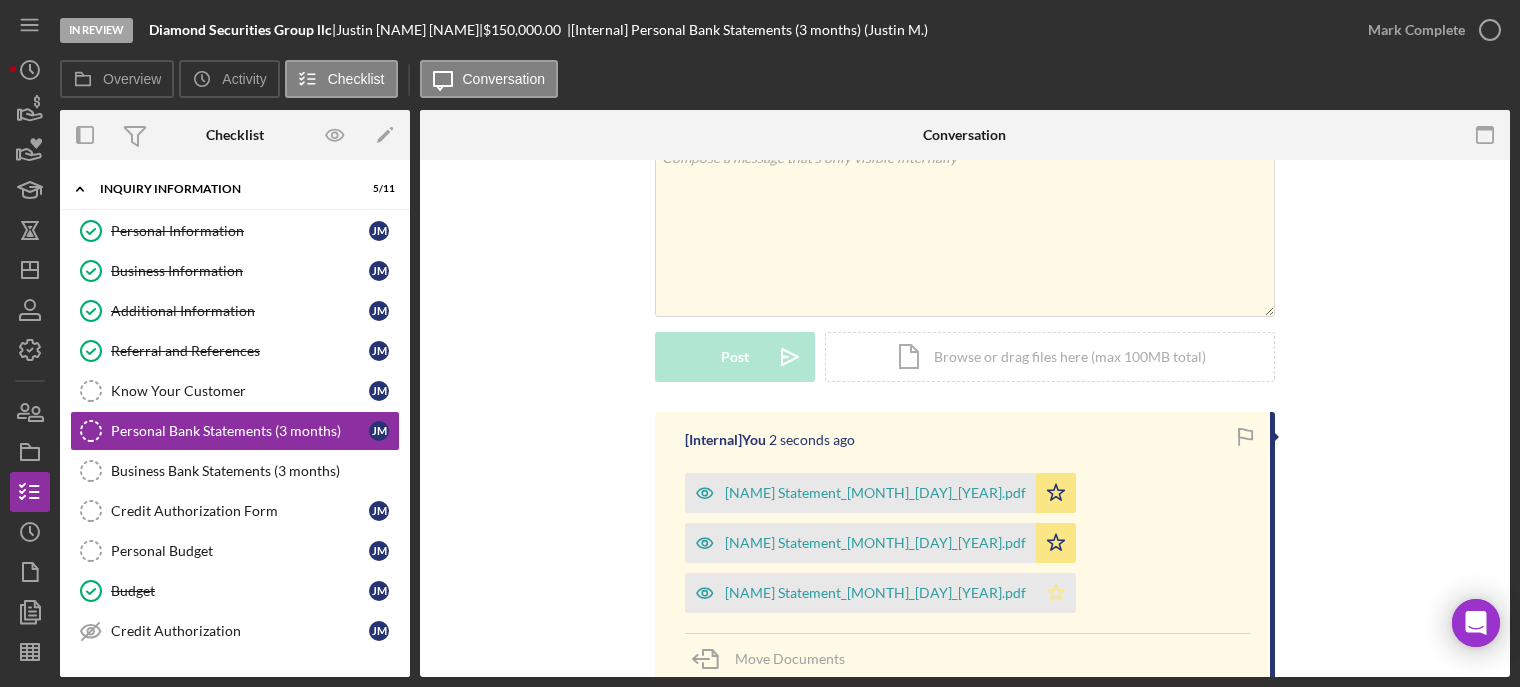 click 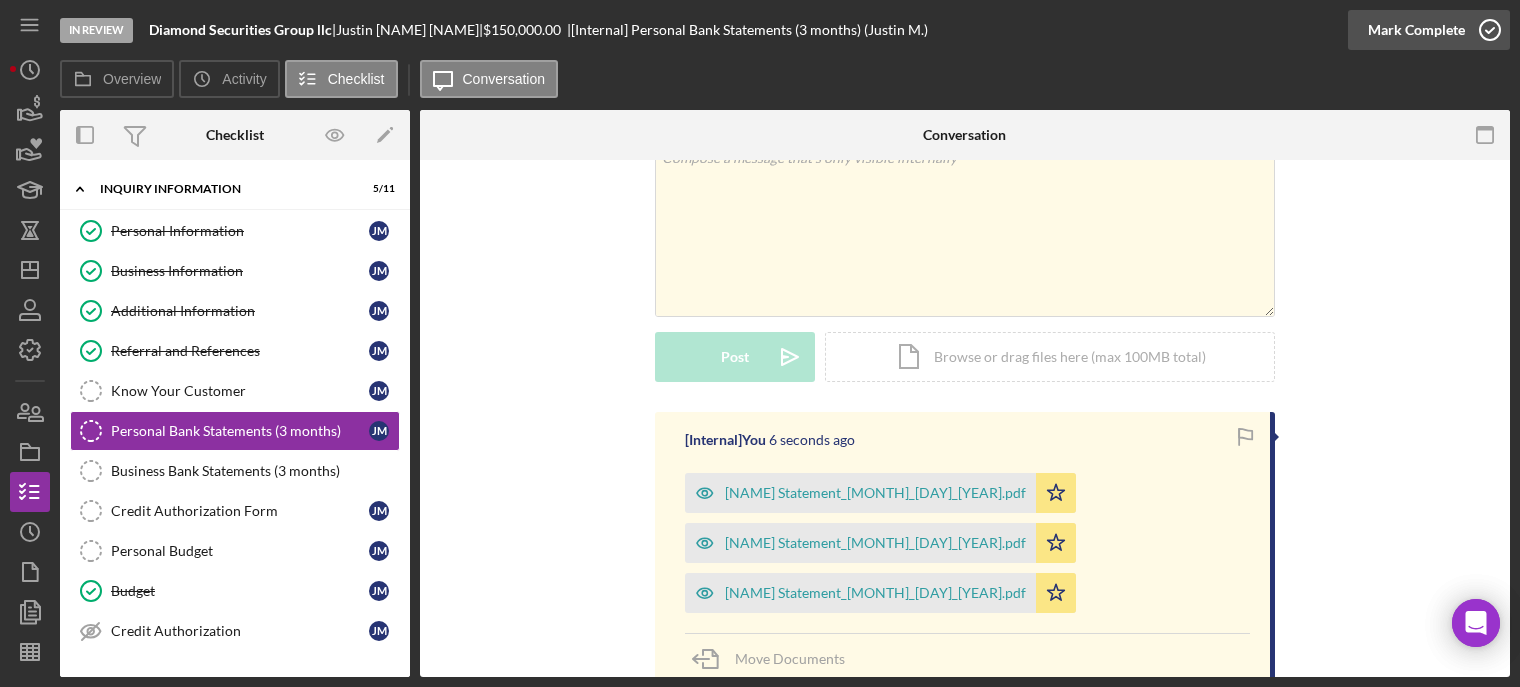 click 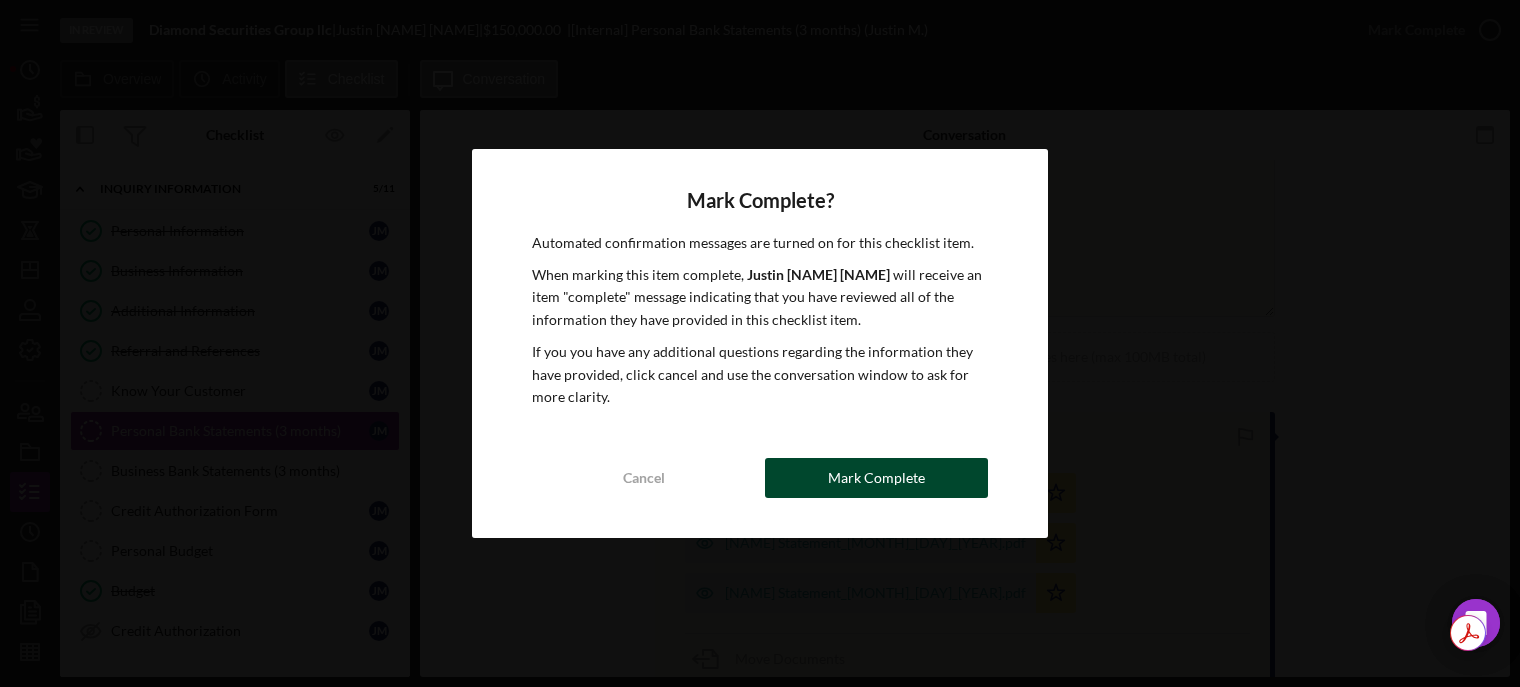 click on "Mark Complete" at bounding box center [876, 478] 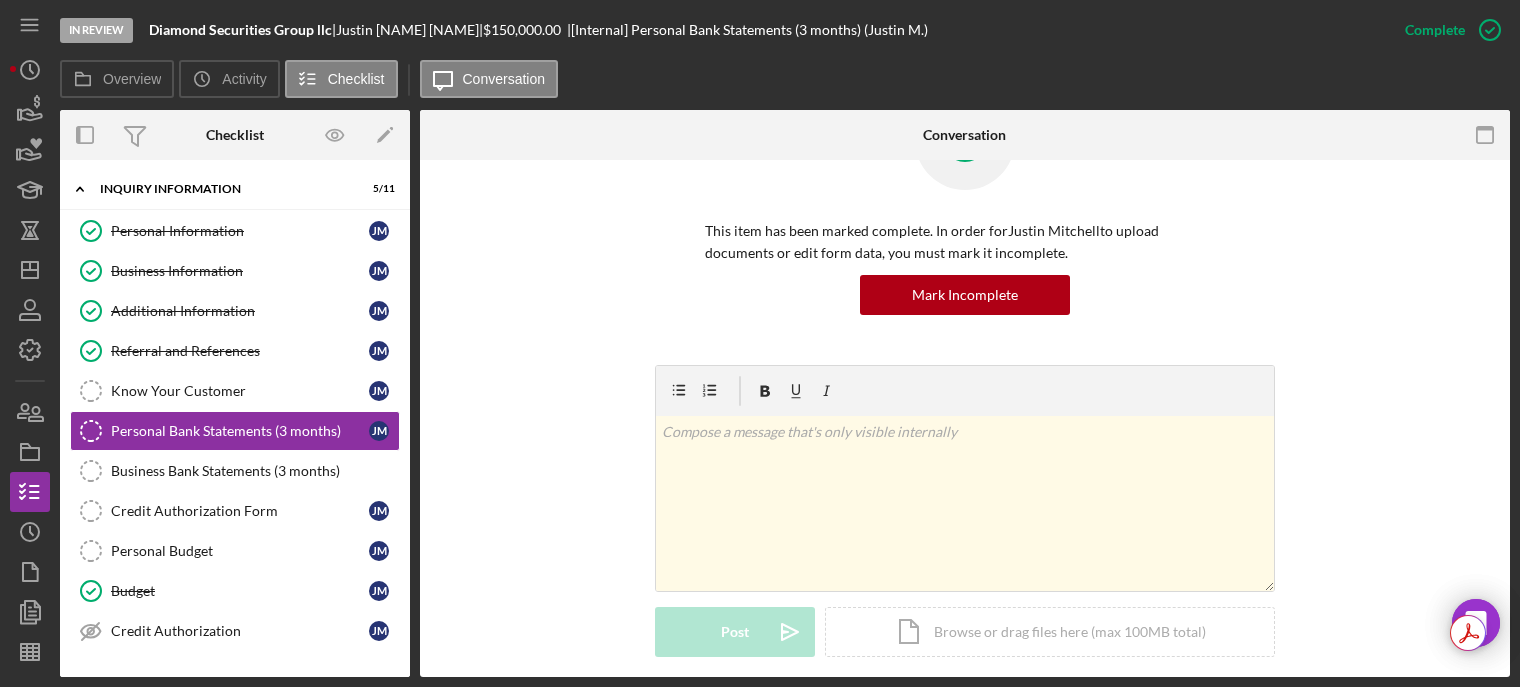 scroll, scrollTop: 375, scrollLeft: 0, axis: vertical 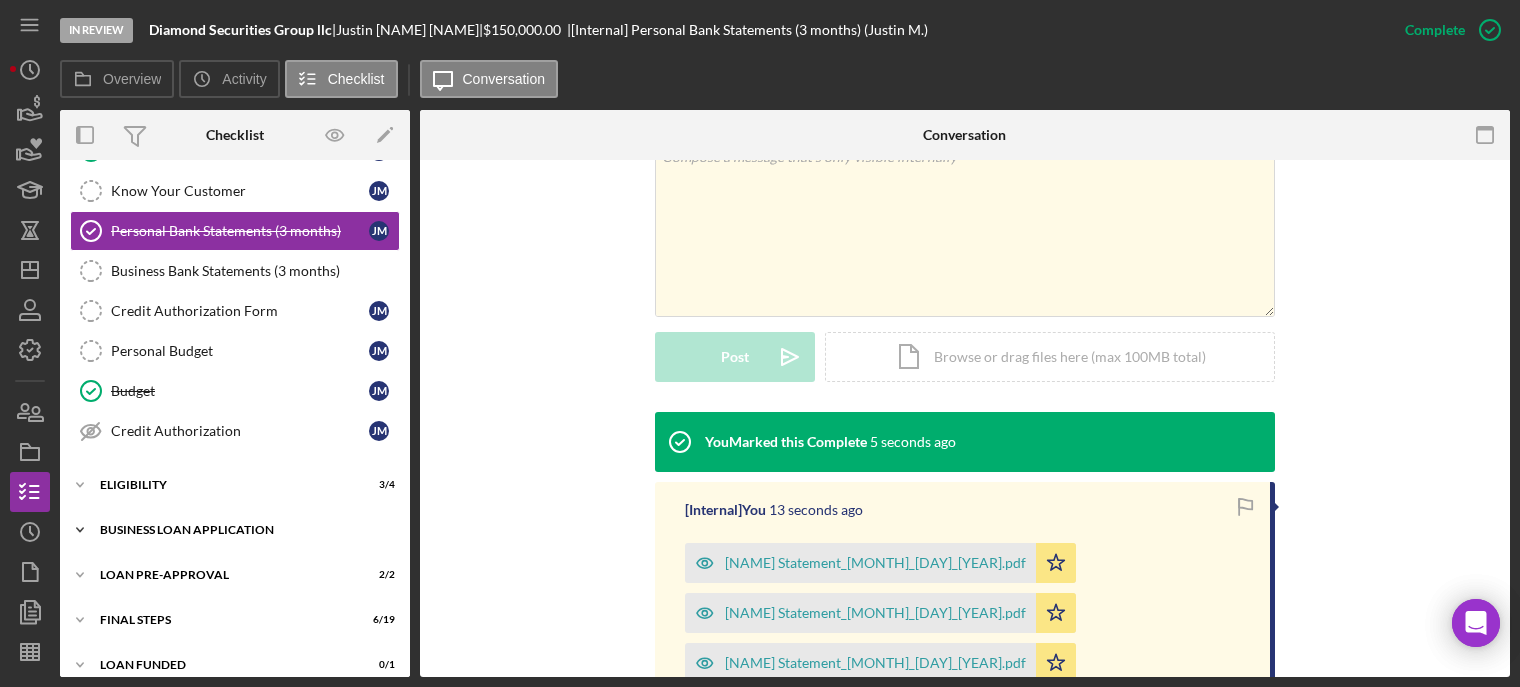click on "Icon/Expander BUSINESS LOAN APPLICATION  19 / 26" at bounding box center [235, 530] 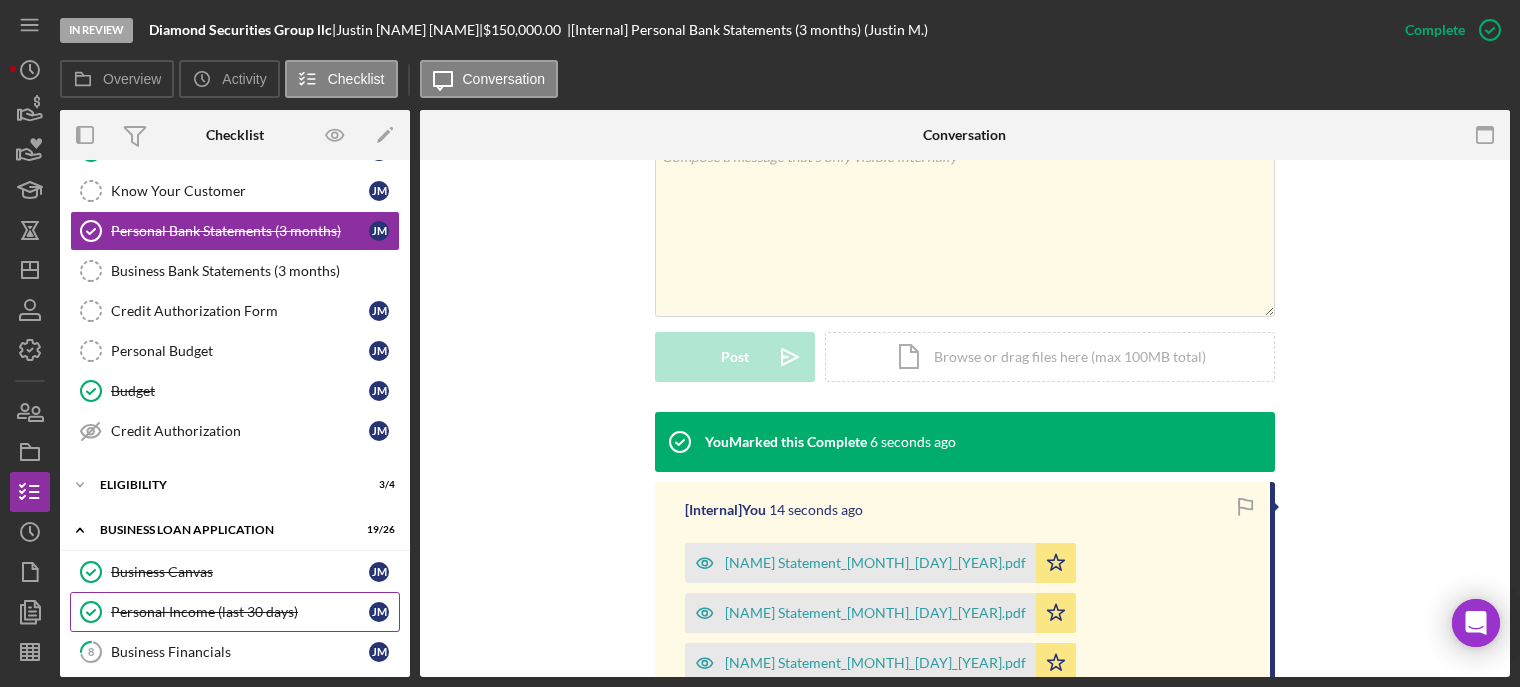 click on "Personal Income (last 30 days)" at bounding box center (240, 612) 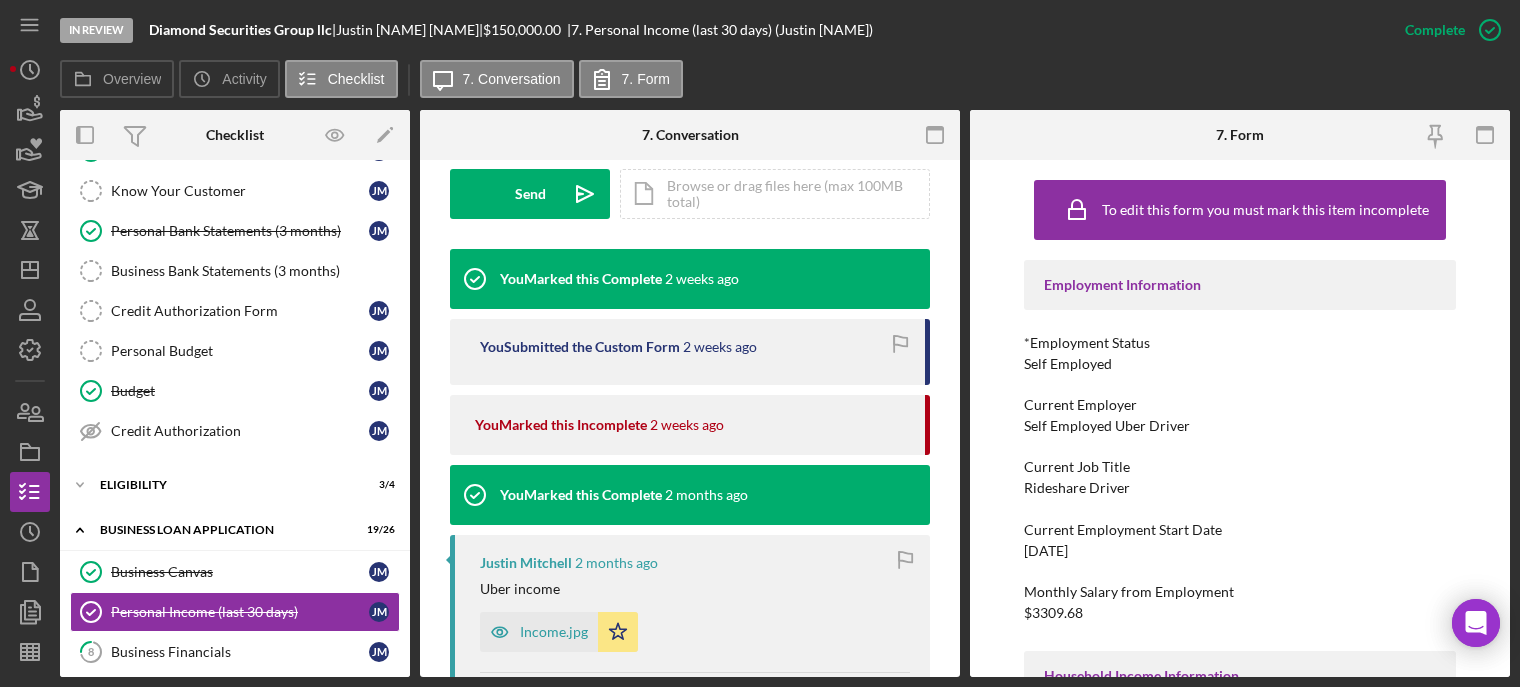 scroll, scrollTop: 800, scrollLeft: 0, axis: vertical 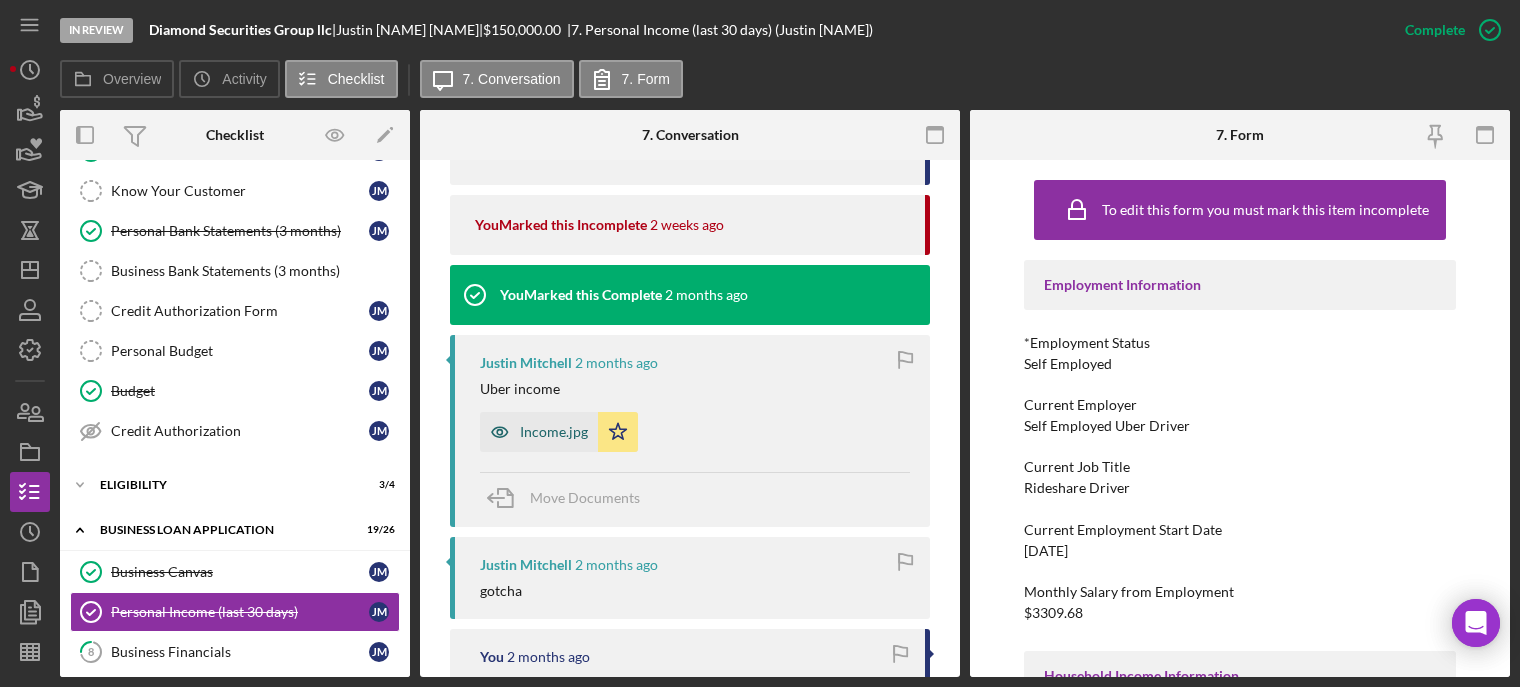 click on "Income.jpg" at bounding box center (554, 432) 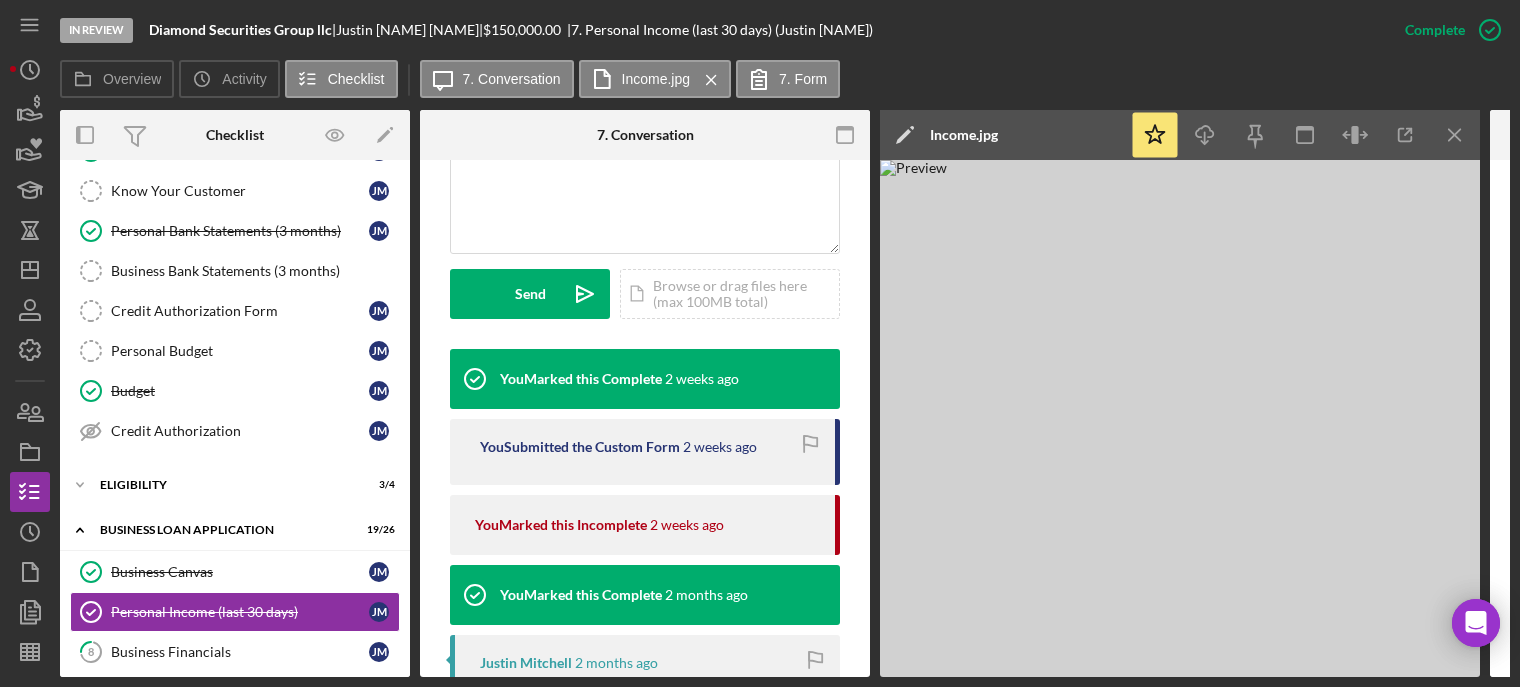 scroll, scrollTop: 700, scrollLeft: 0, axis: vertical 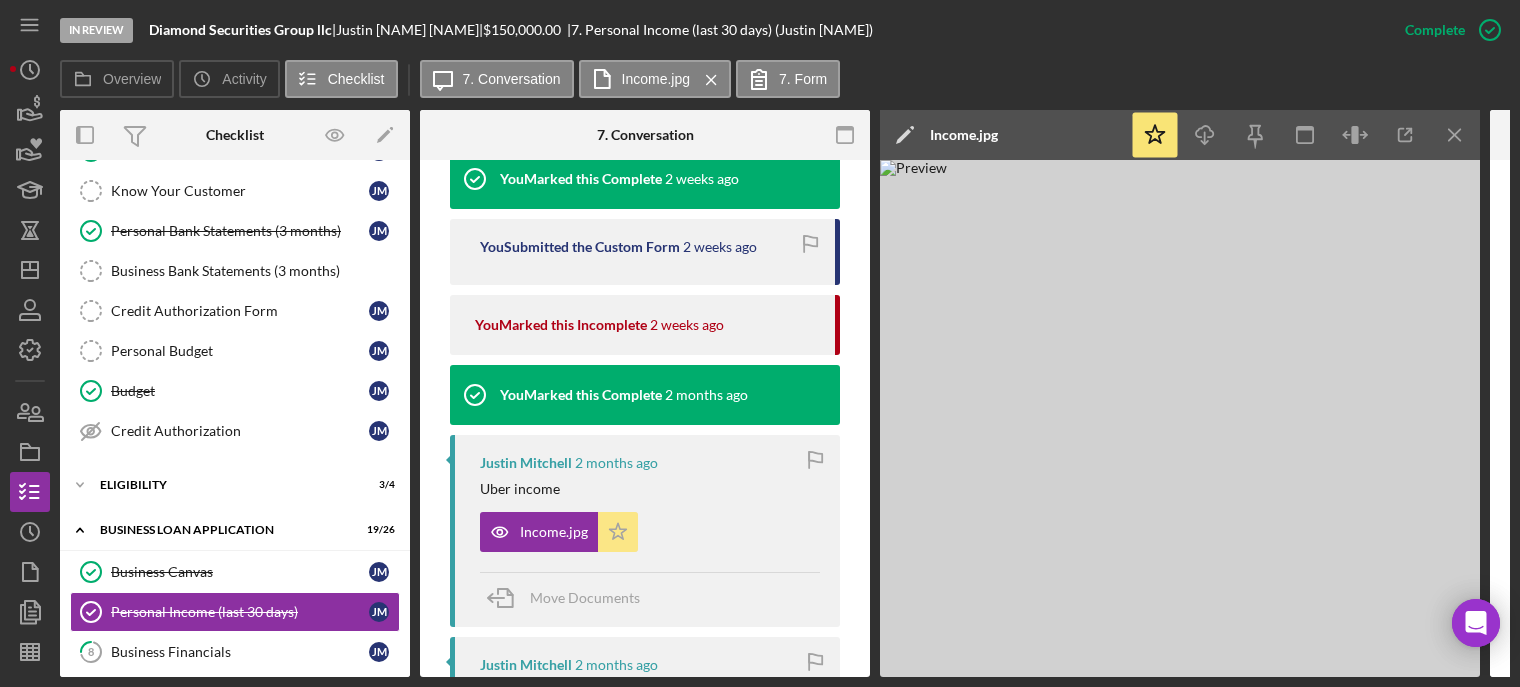 click on "Icon/Star" 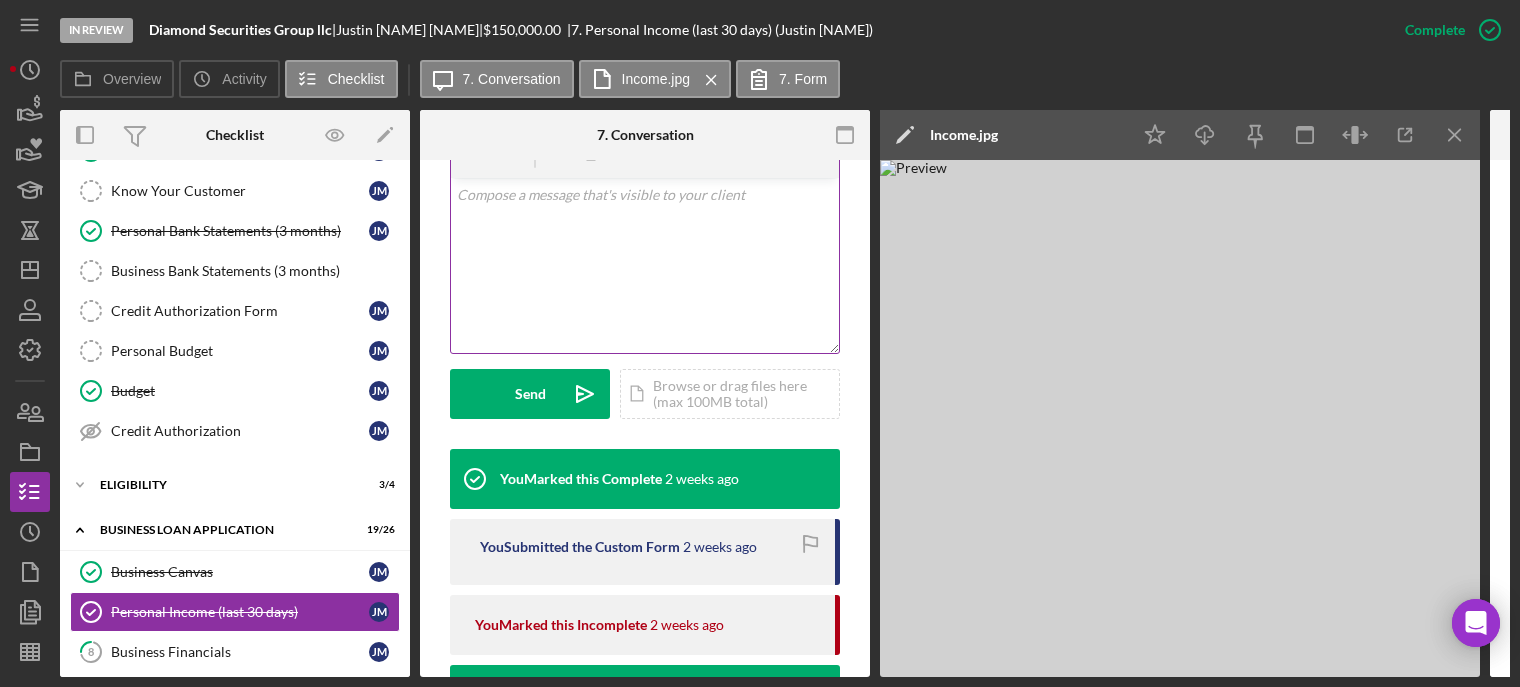 scroll, scrollTop: 300, scrollLeft: 0, axis: vertical 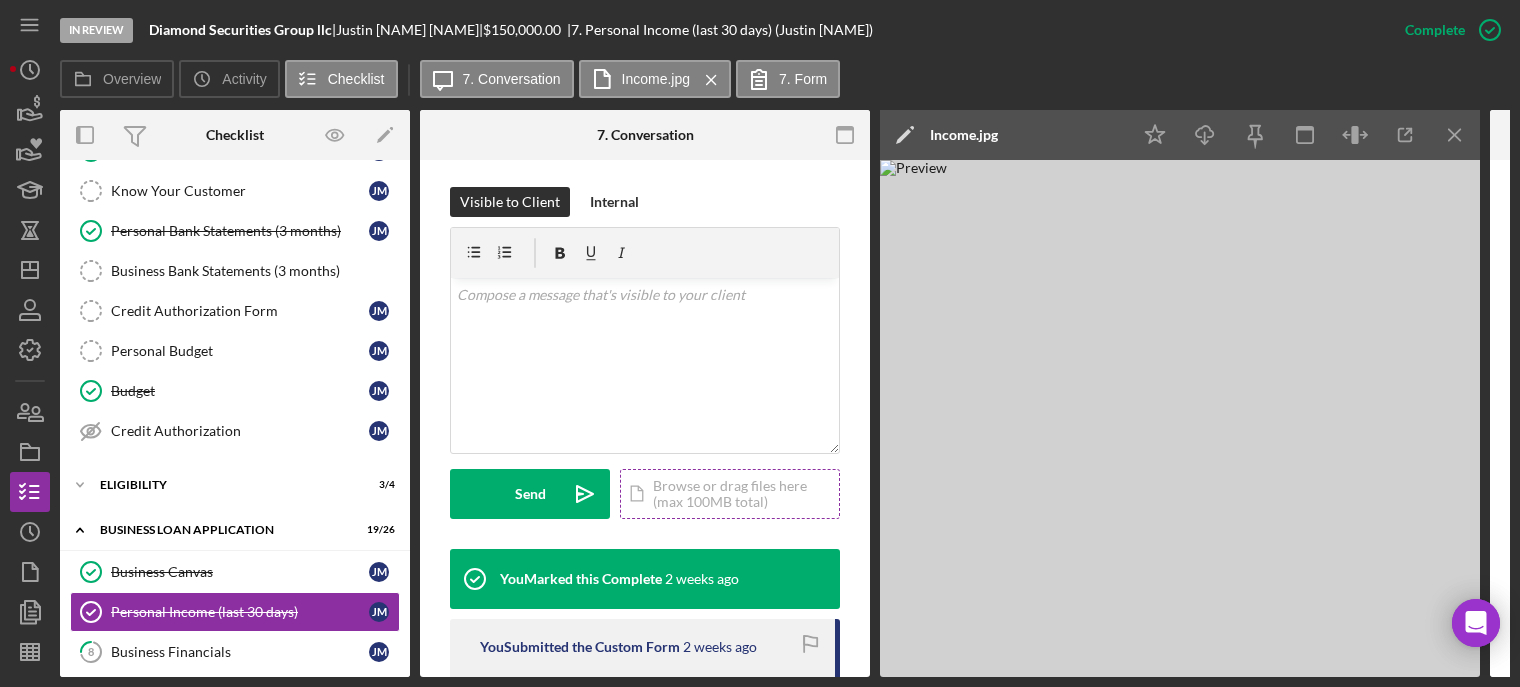 click on "Icon/Document Browse or drag files here (max 100MB total) Tap to choose files or take a photo" at bounding box center (730, 494) 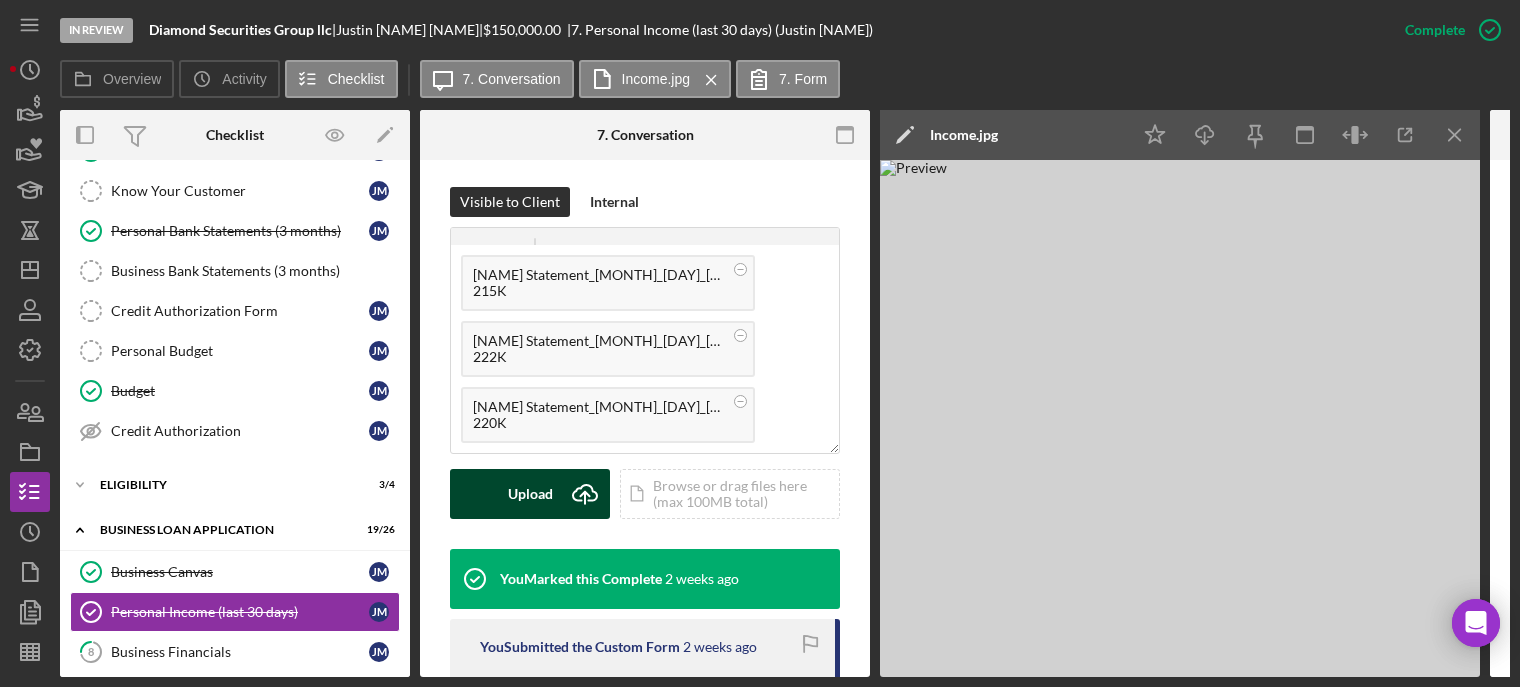 click on "Upload" at bounding box center (530, 494) 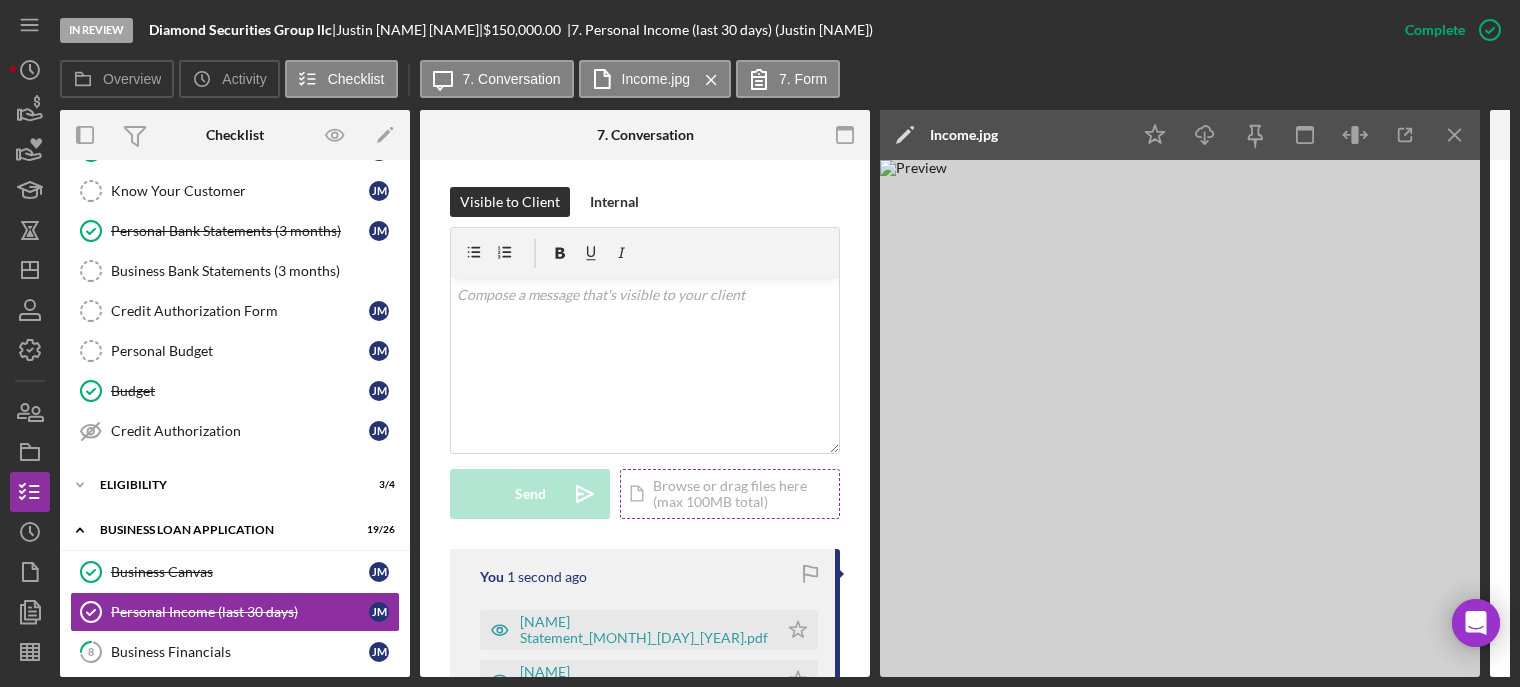 scroll, scrollTop: 500, scrollLeft: 0, axis: vertical 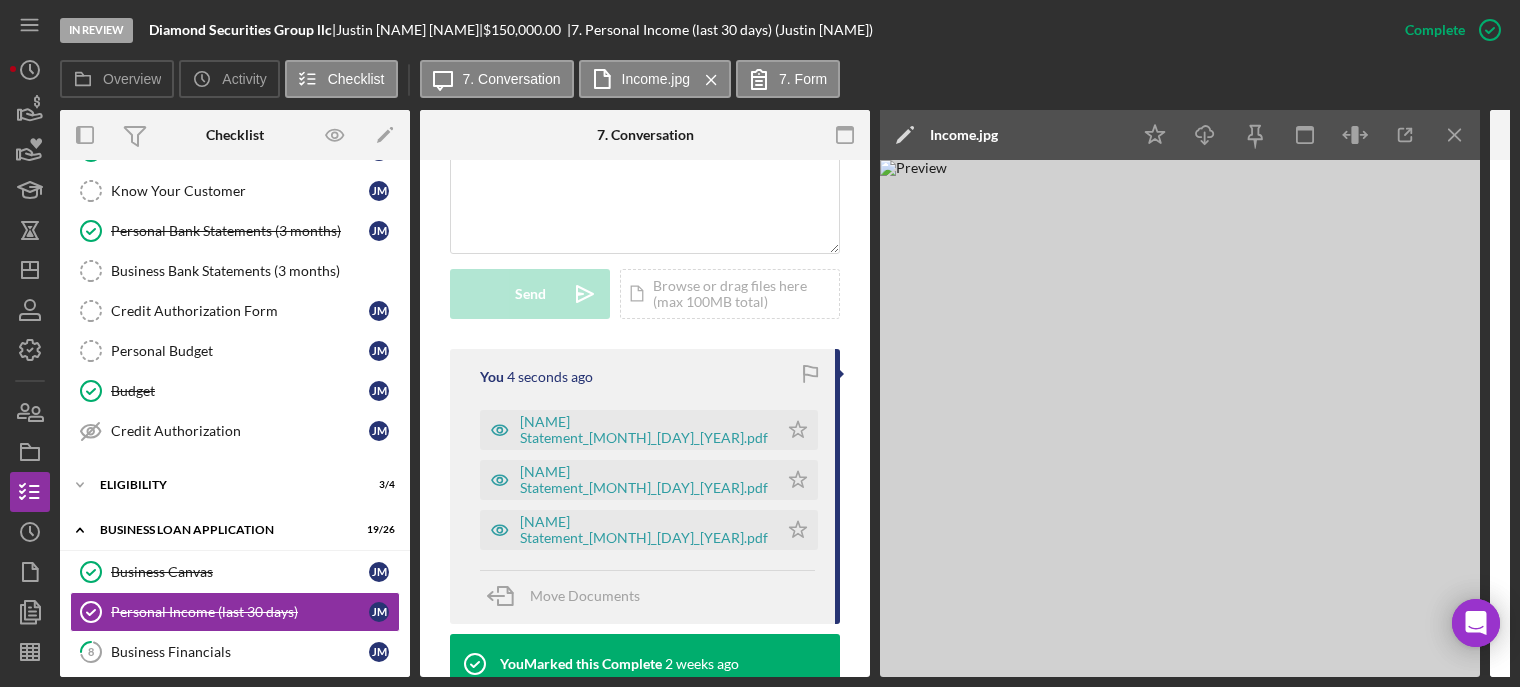 drag, startPoint x: 773, startPoint y: 475, endPoint x: 777, endPoint y: 453, distance: 22.36068 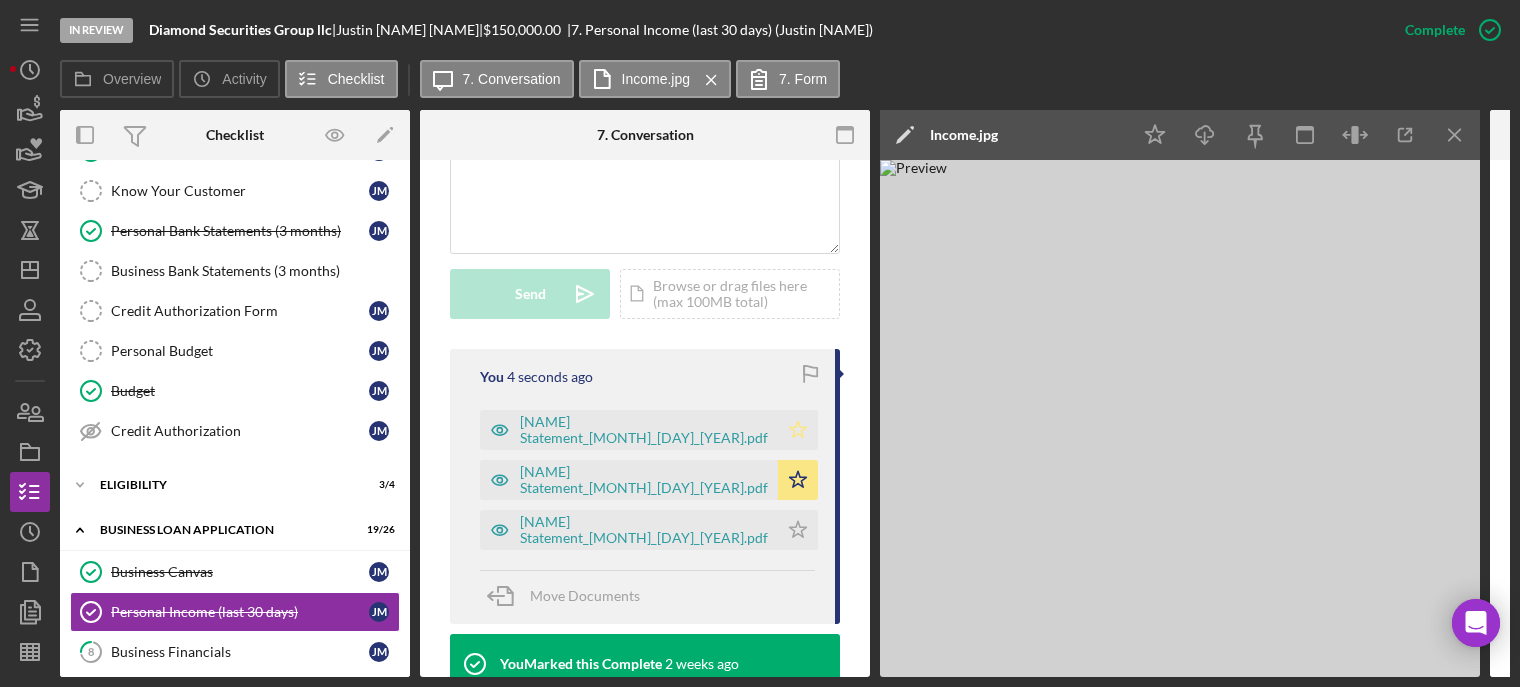 click on "Icon/Star" 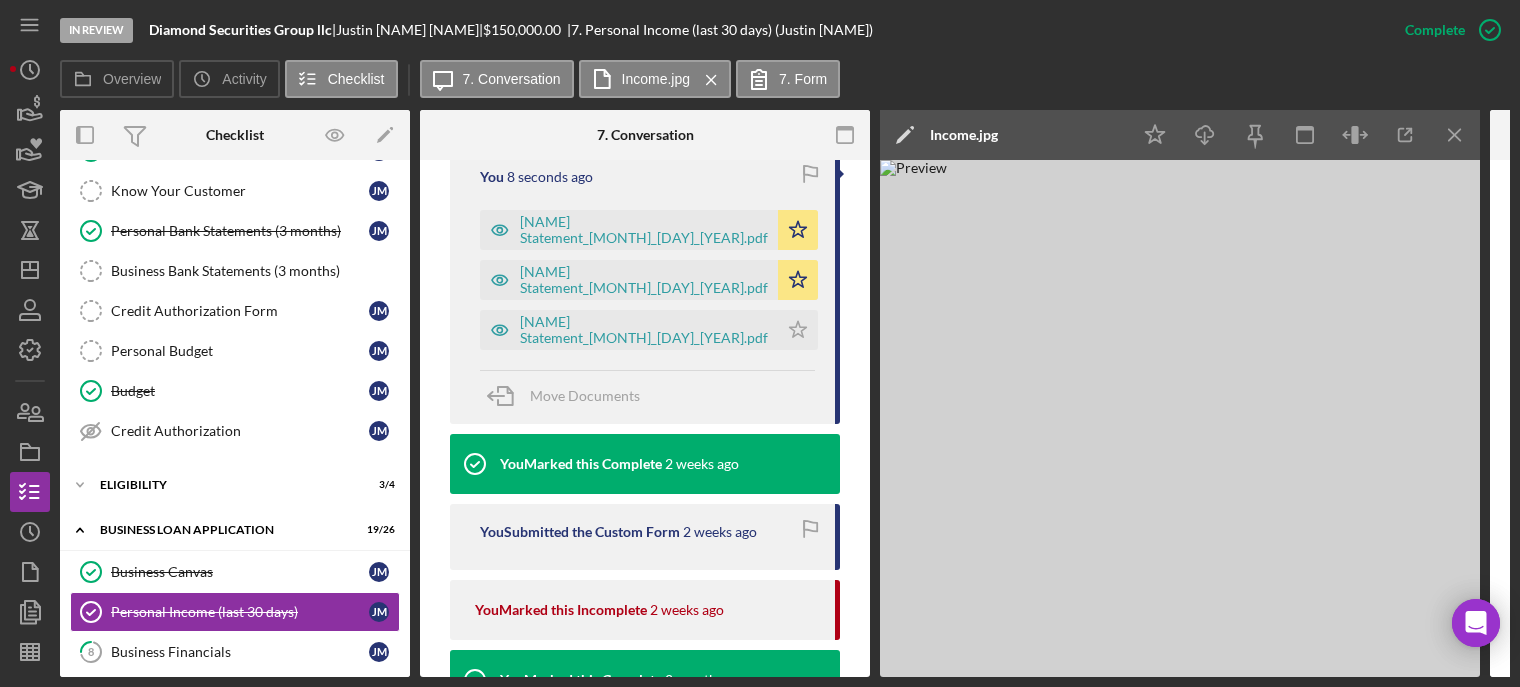 scroll, scrollTop: 800, scrollLeft: 0, axis: vertical 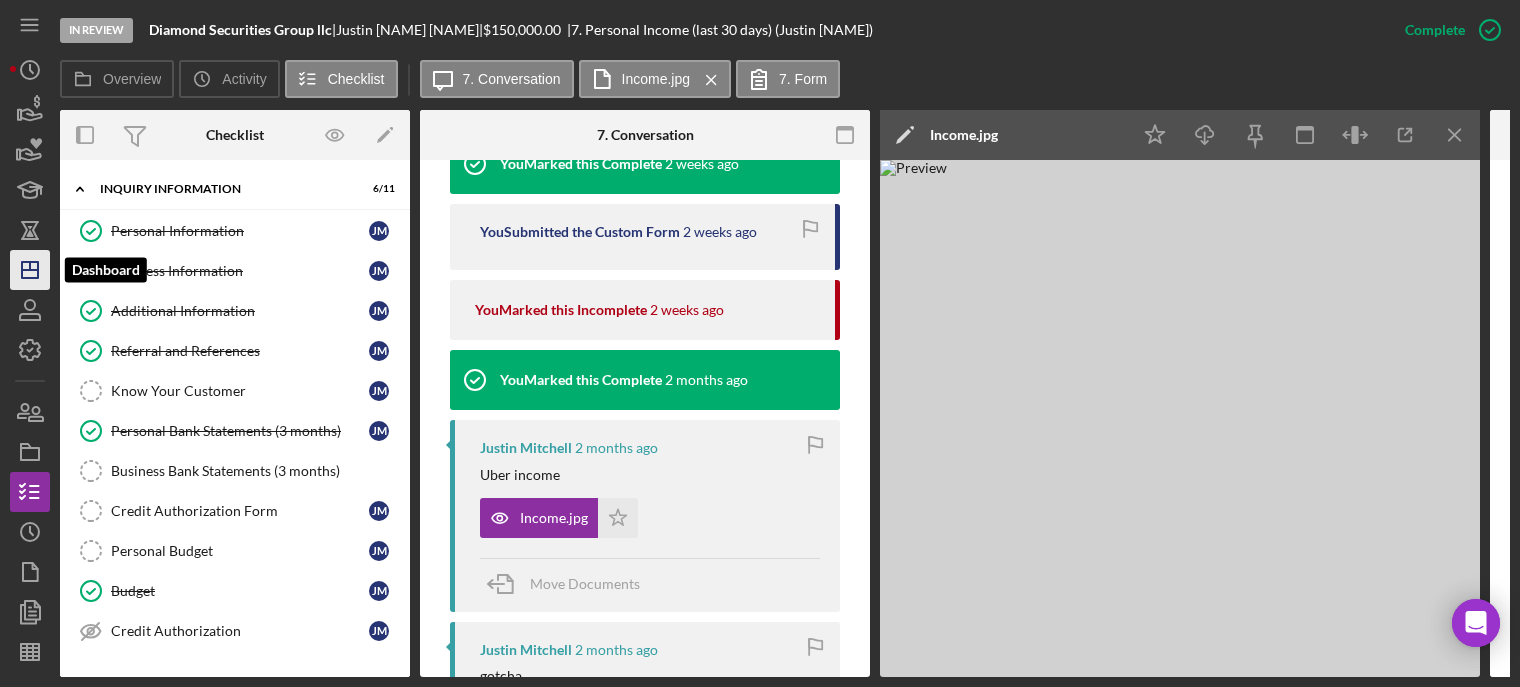 click on "Icon/Dashboard" 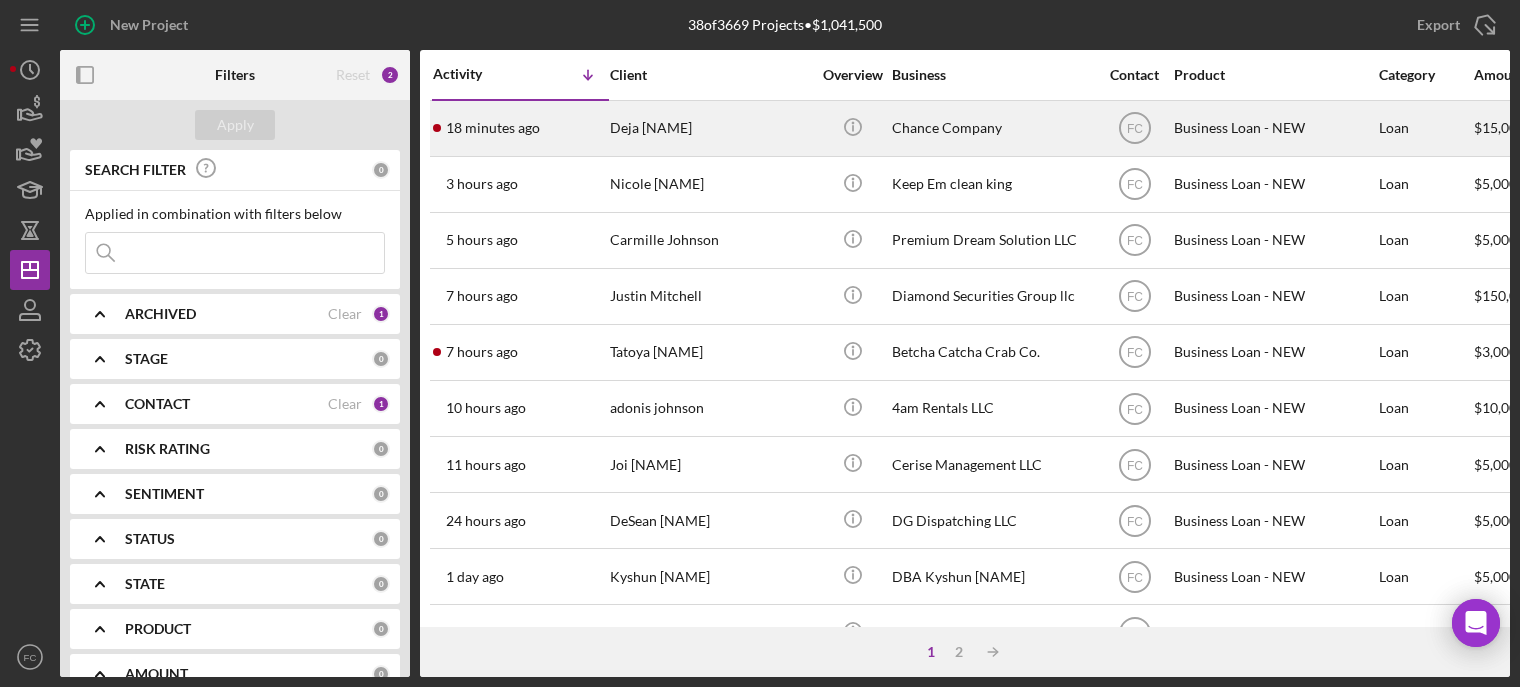 click on "[MINUTES] ago Deja [NAME]" at bounding box center (520, 128) 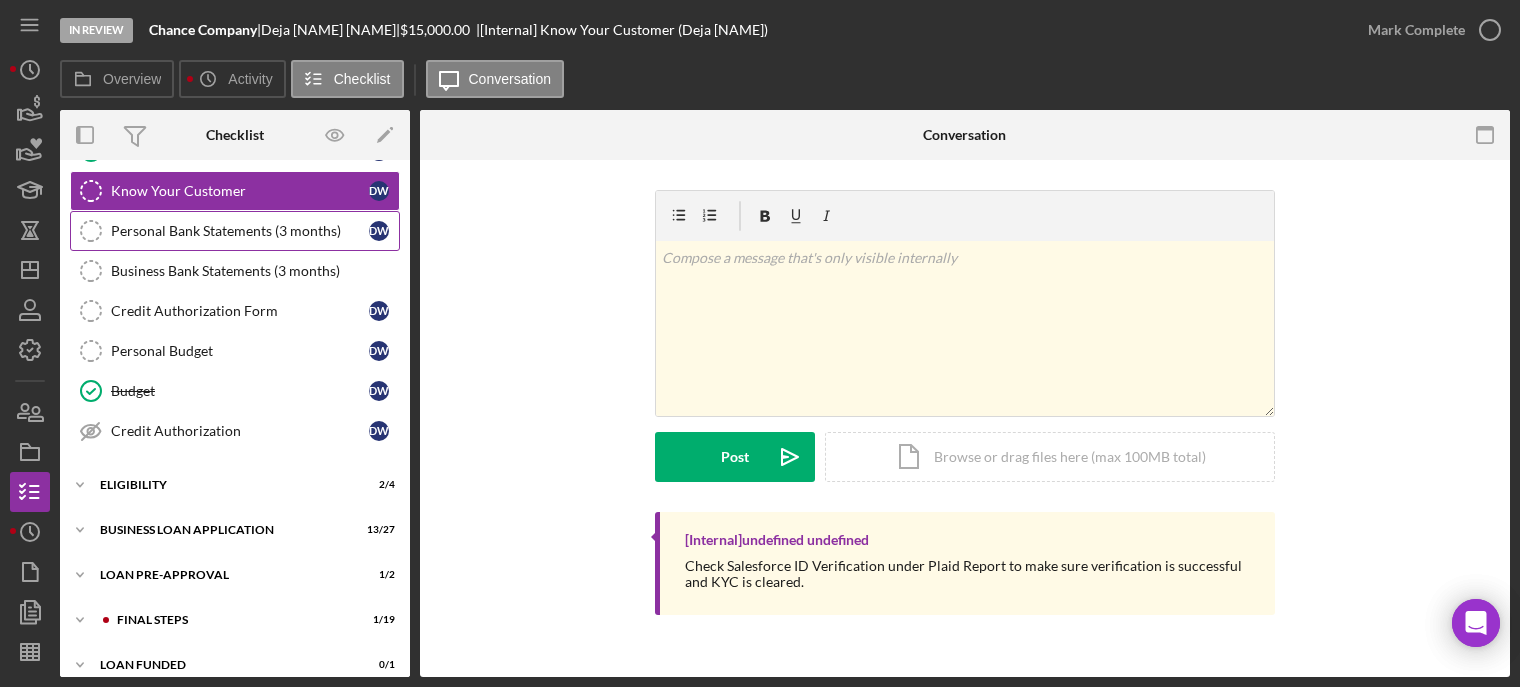 scroll, scrollTop: 213, scrollLeft: 0, axis: vertical 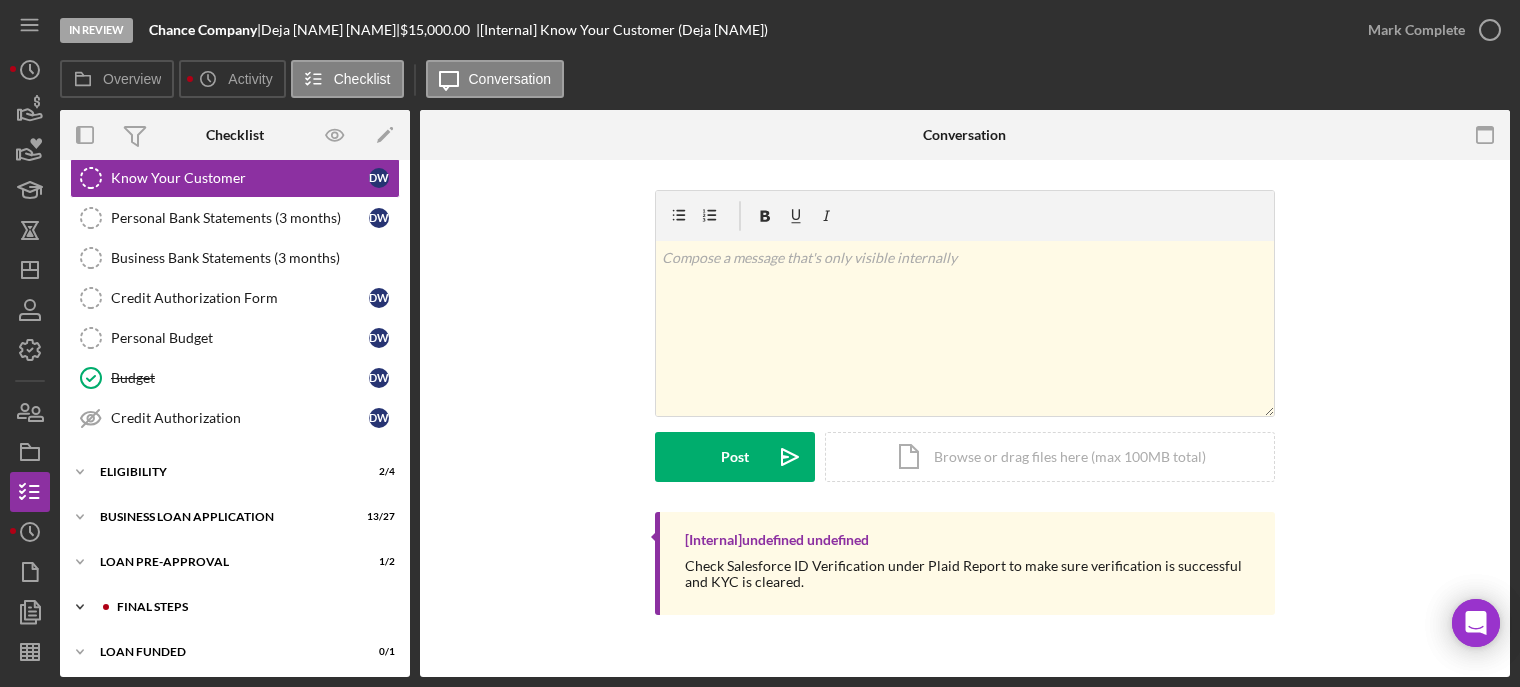 drag, startPoint x: 144, startPoint y: 609, endPoint x: 145, endPoint y: 599, distance: 10.049875 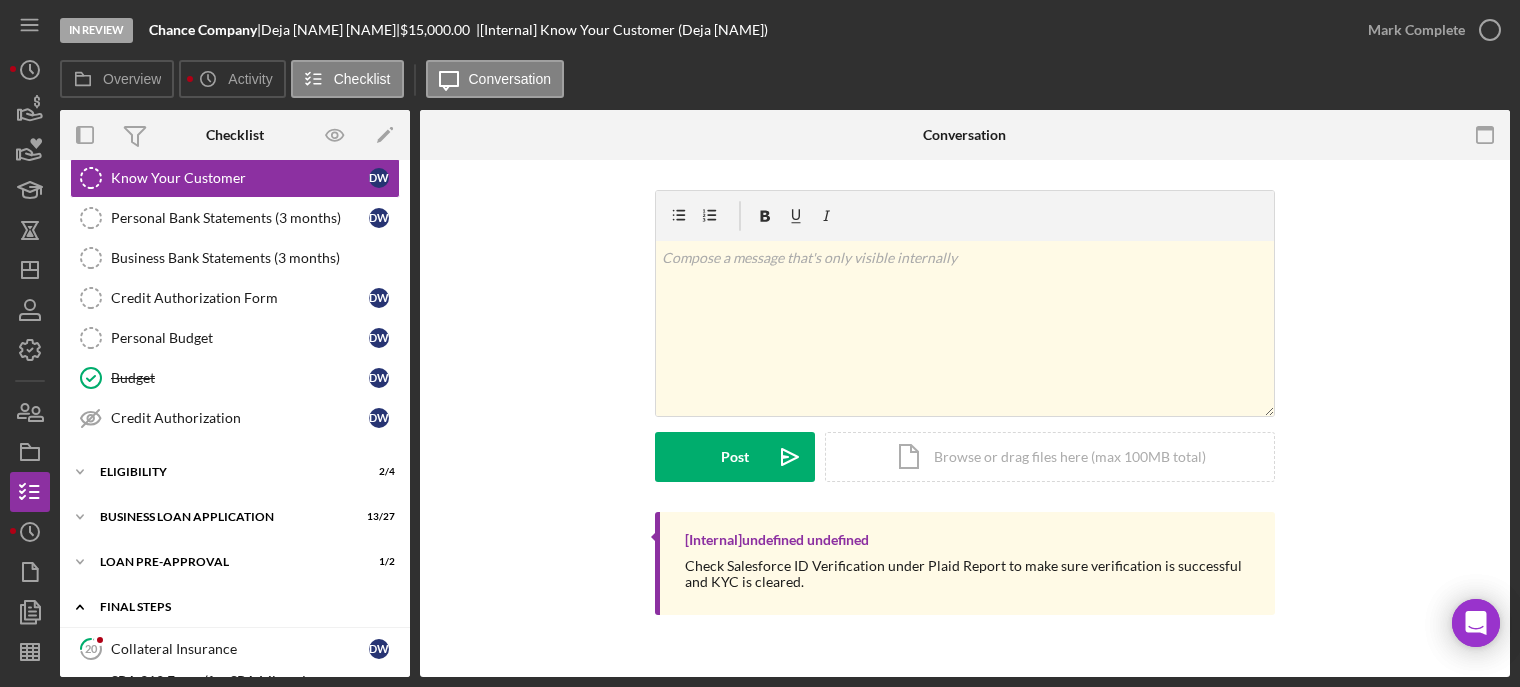 scroll, scrollTop: 413, scrollLeft: 0, axis: vertical 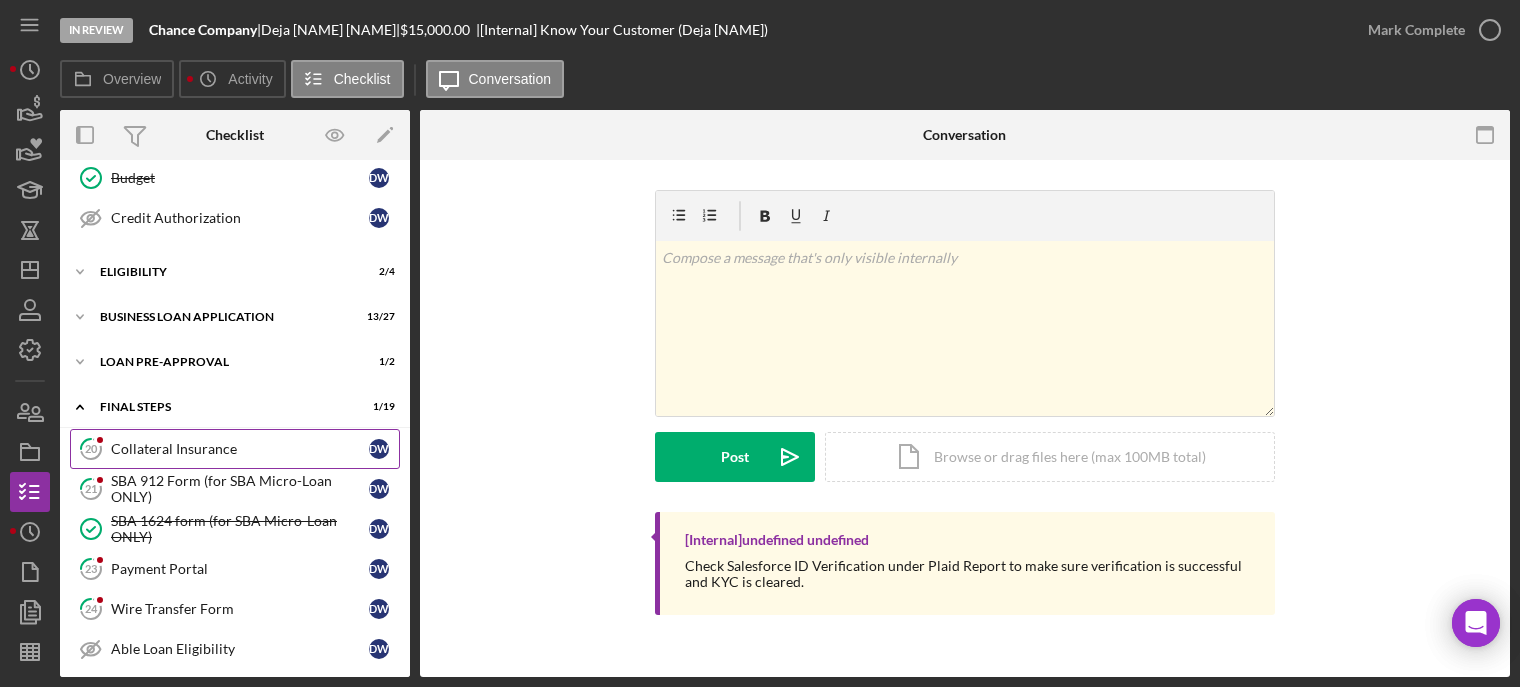 click on "Collateral Insurance" at bounding box center [240, 449] 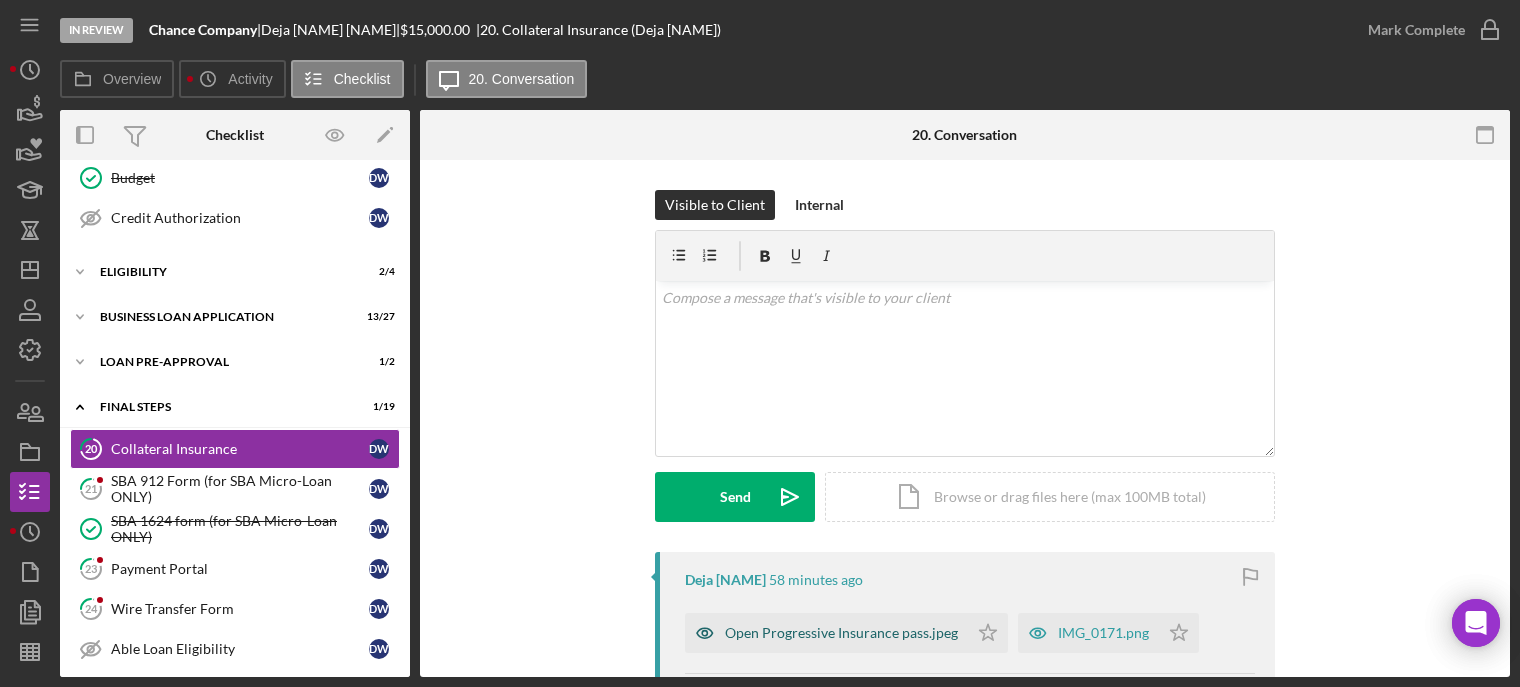 click on "Open Progressive Insurance pass.jpeg" at bounding box center (841, 633) 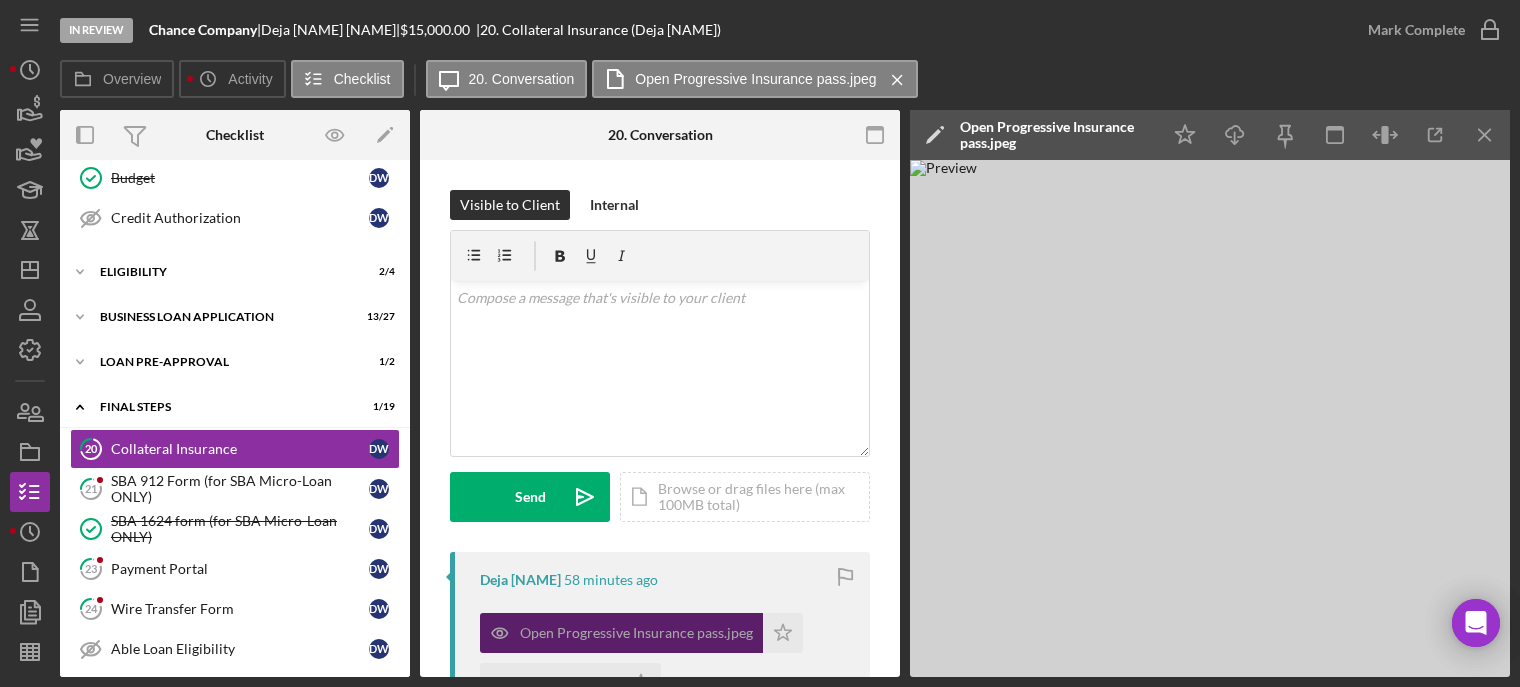 scroll, scrollTop: 100, scrollLeft: 0, axis: vertical 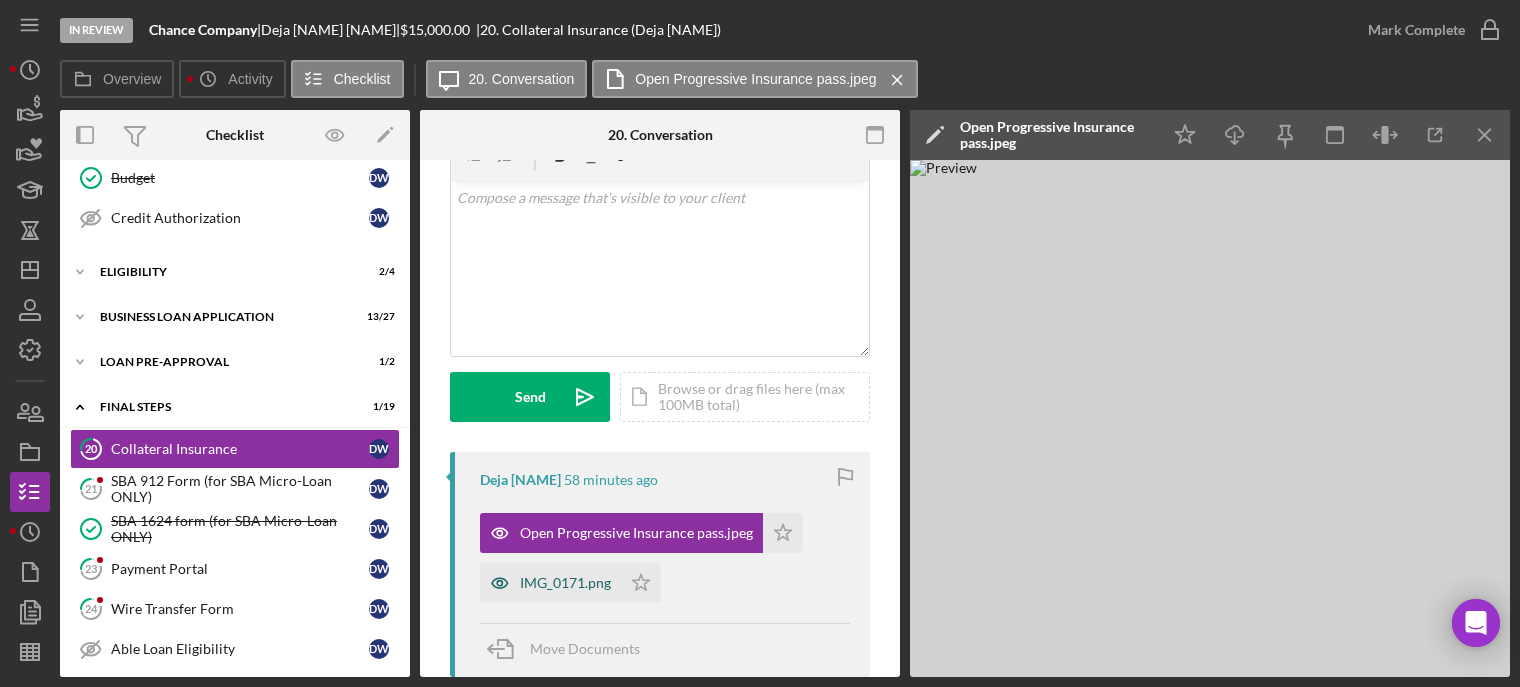 drag, startPoint x: 564, startPoint y: 583, endPoint x: 565, endPoint y: 573, distance: 10.049875 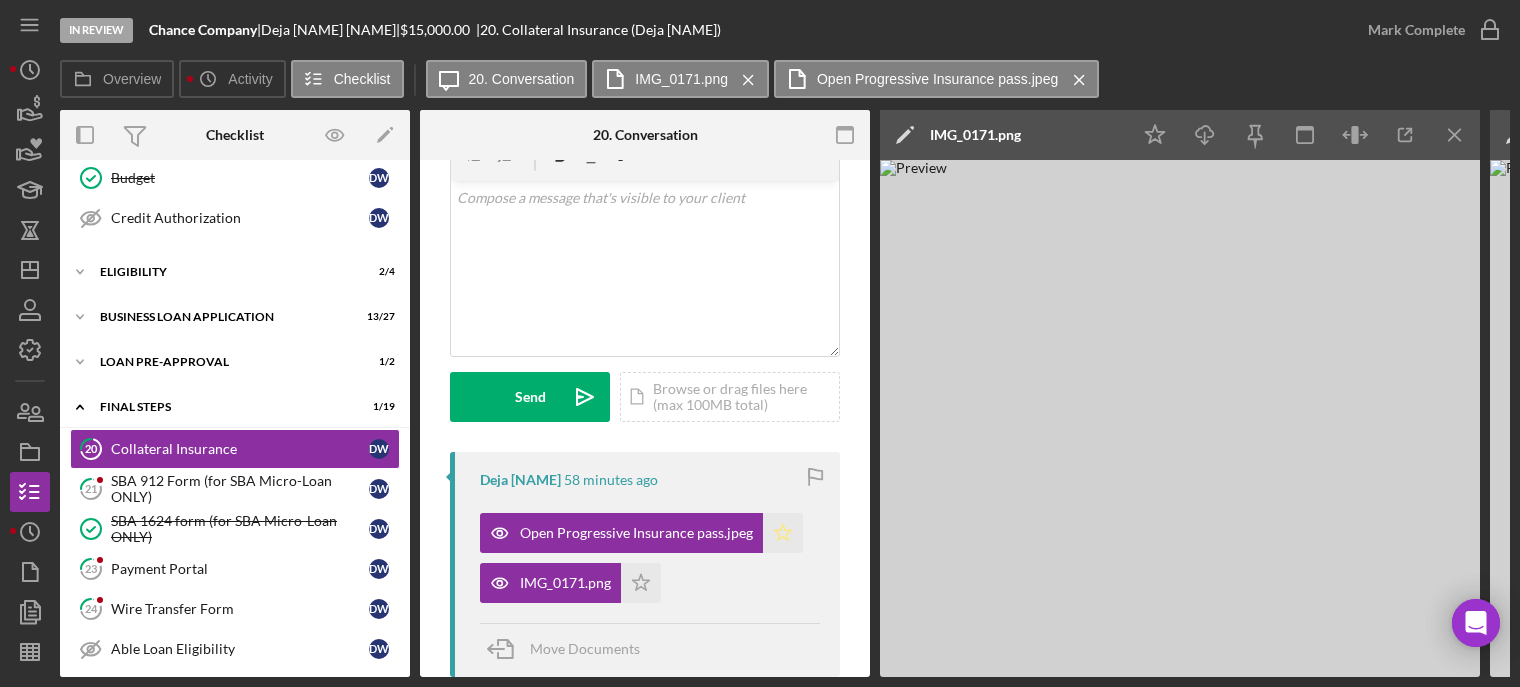 click on "Icon/Star" 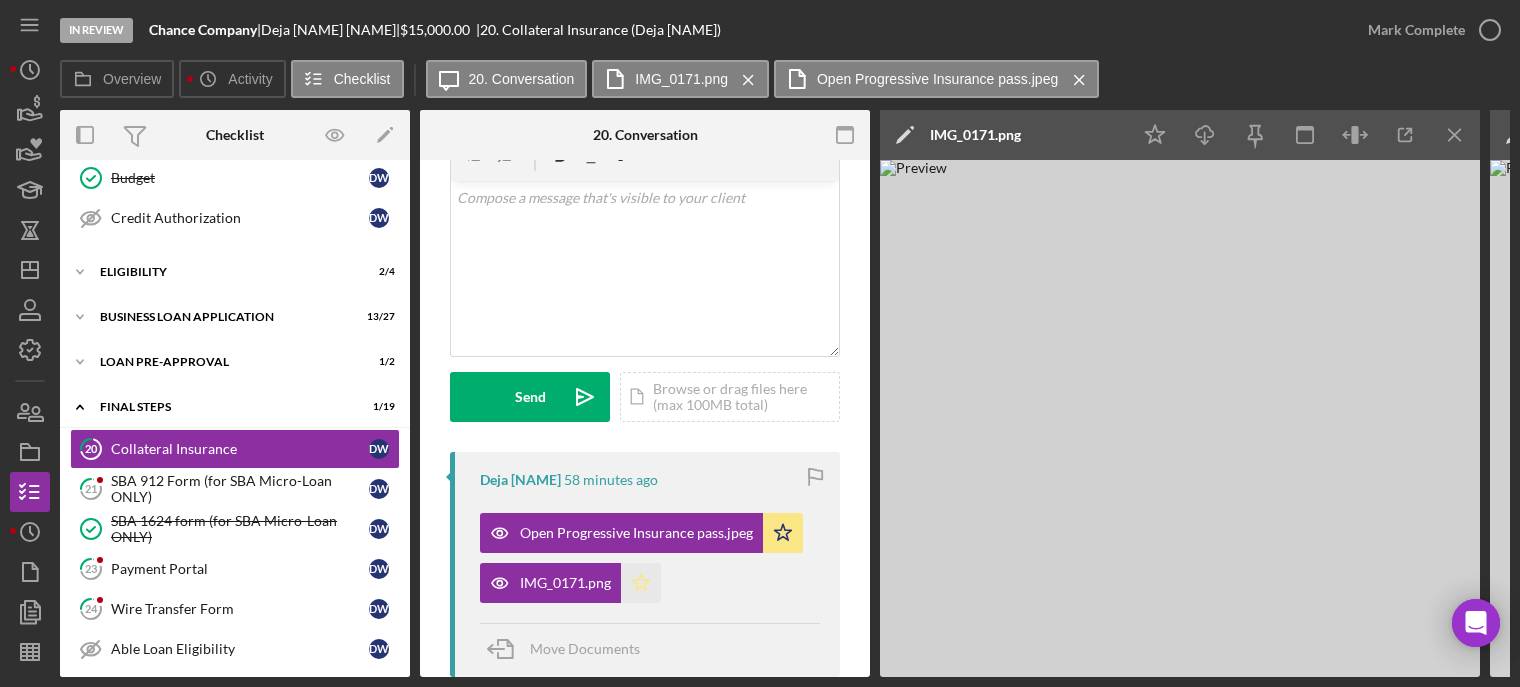 click on "Icon/Star" 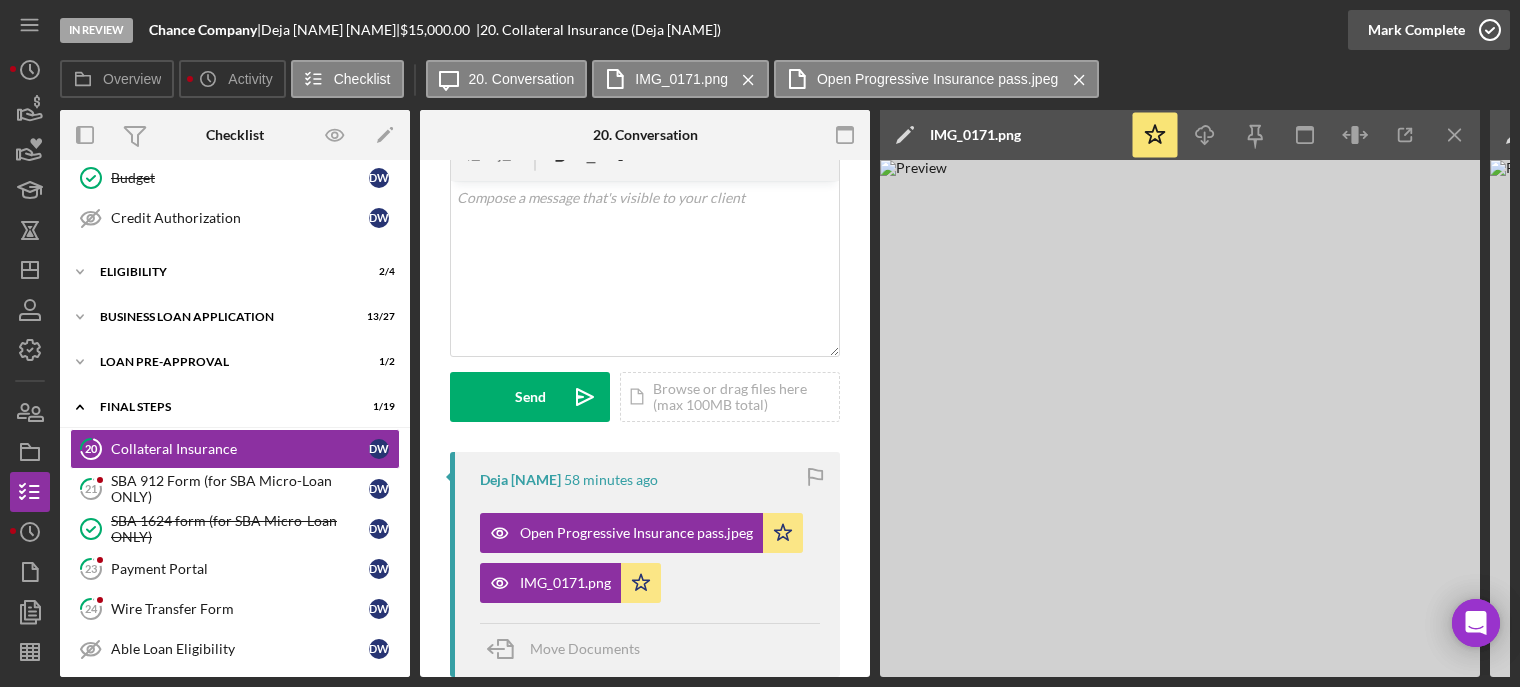 click 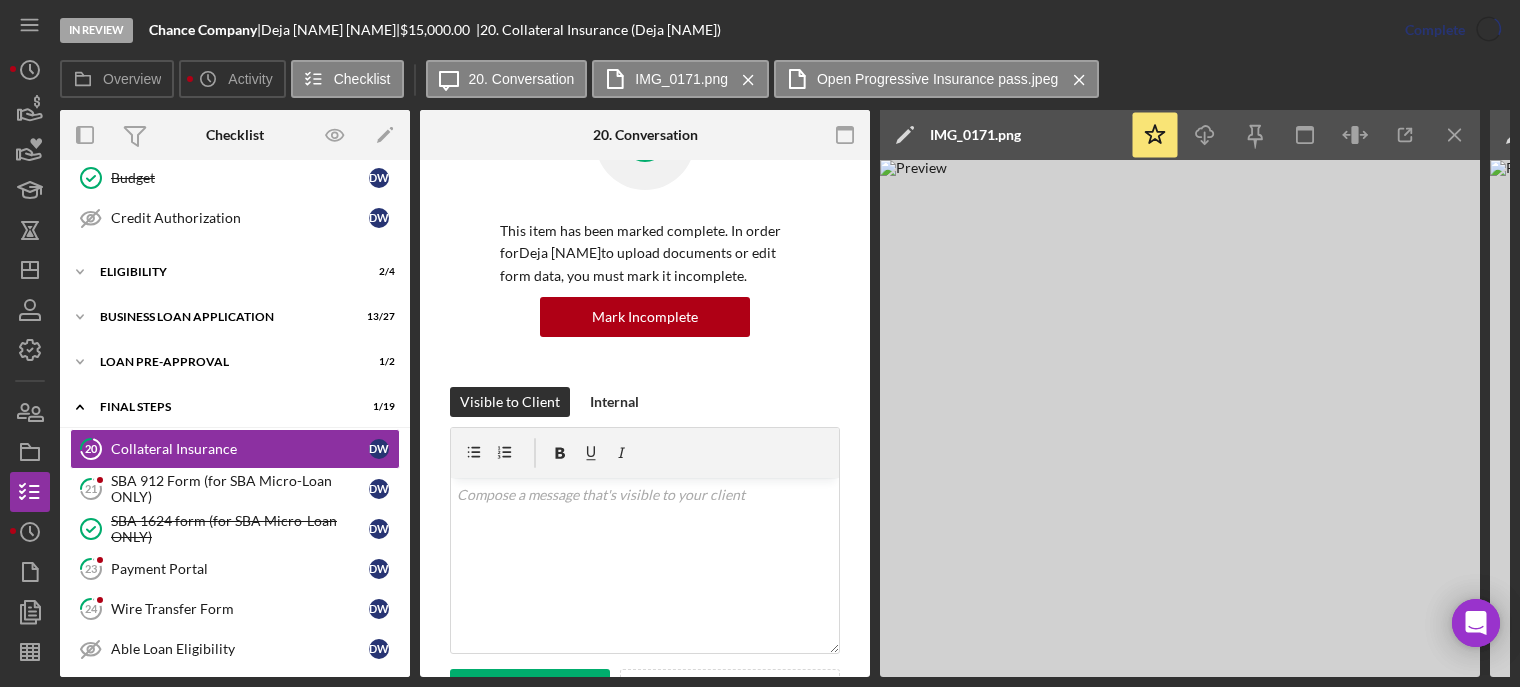 scroll, scrollTop: 396, scrollLeft: 0, axis: vertical 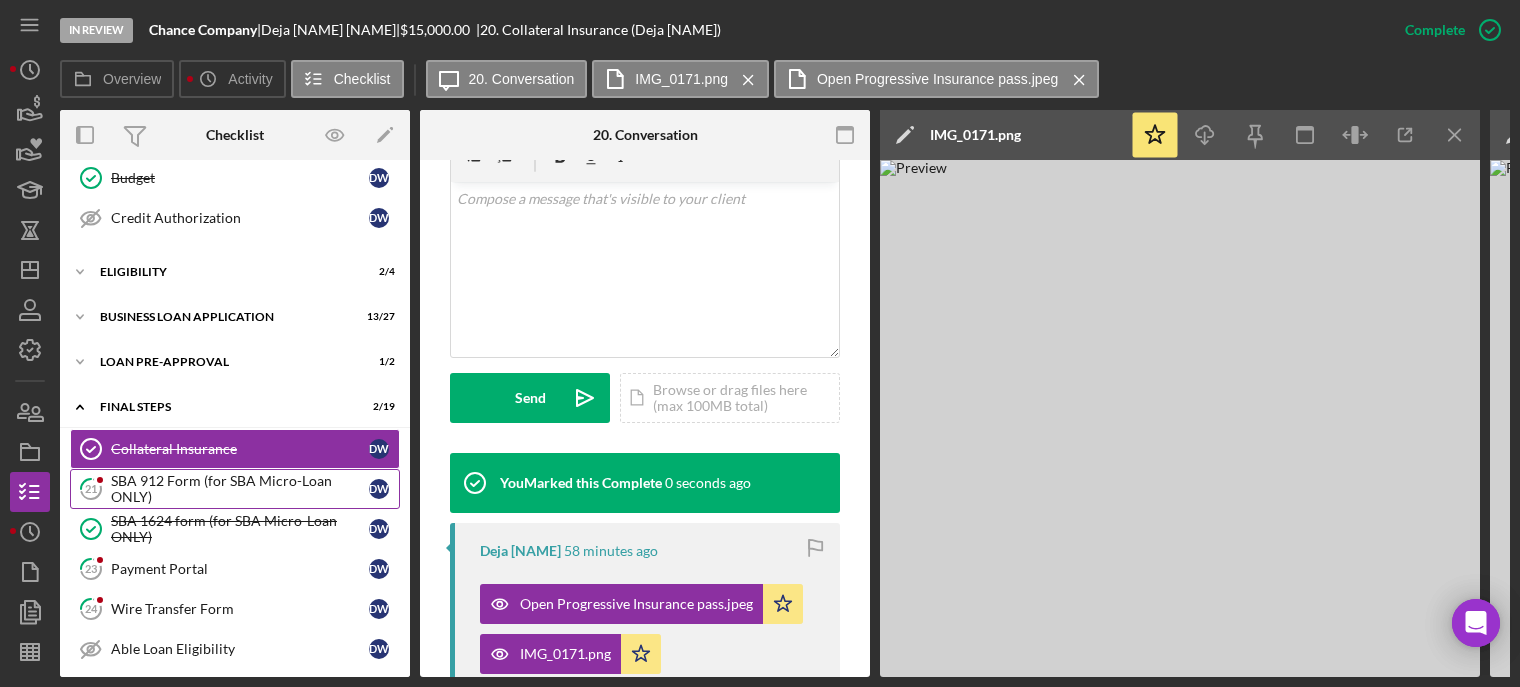 click on "SBA  912 Form (for SBA Micro-Loan ONLY)" at bounding box center [240, 489] 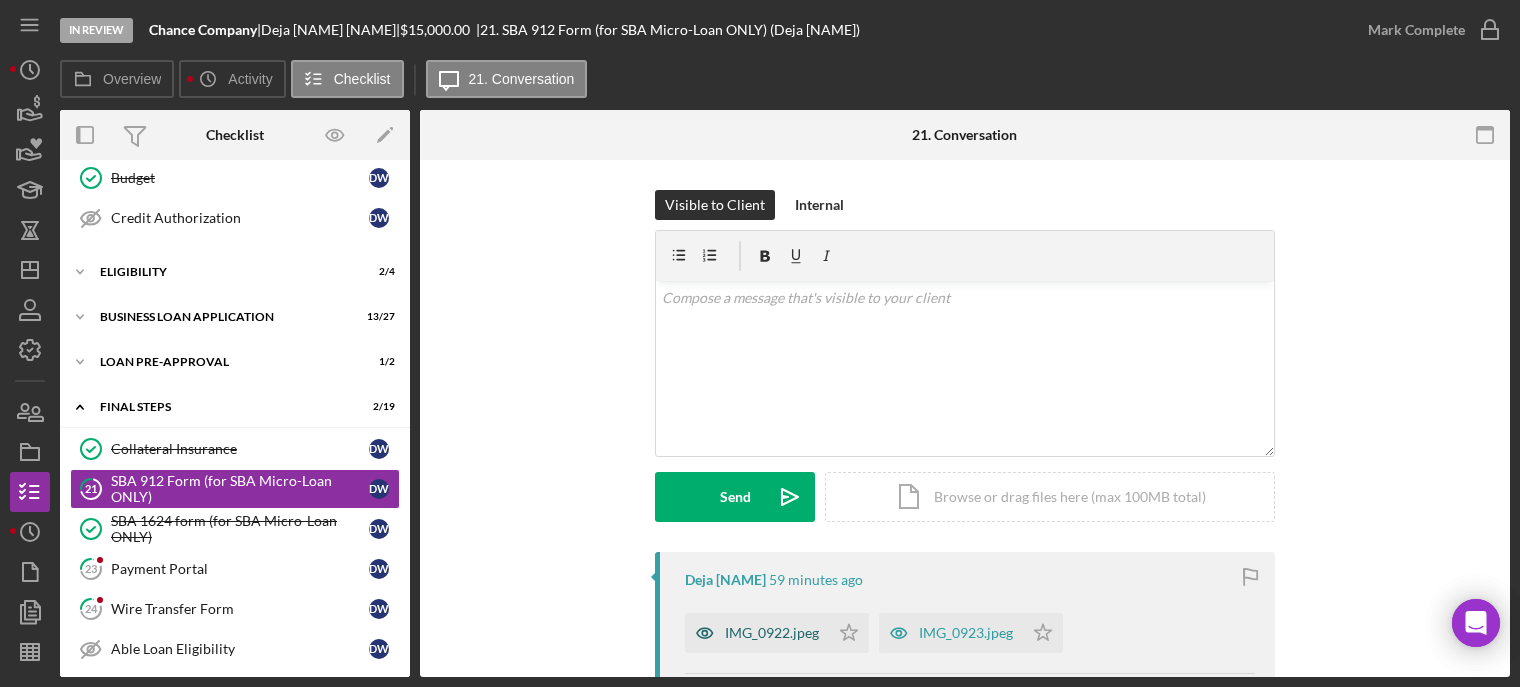 click on "IMG_0922.jpeg" at bounding box center (772, 633) 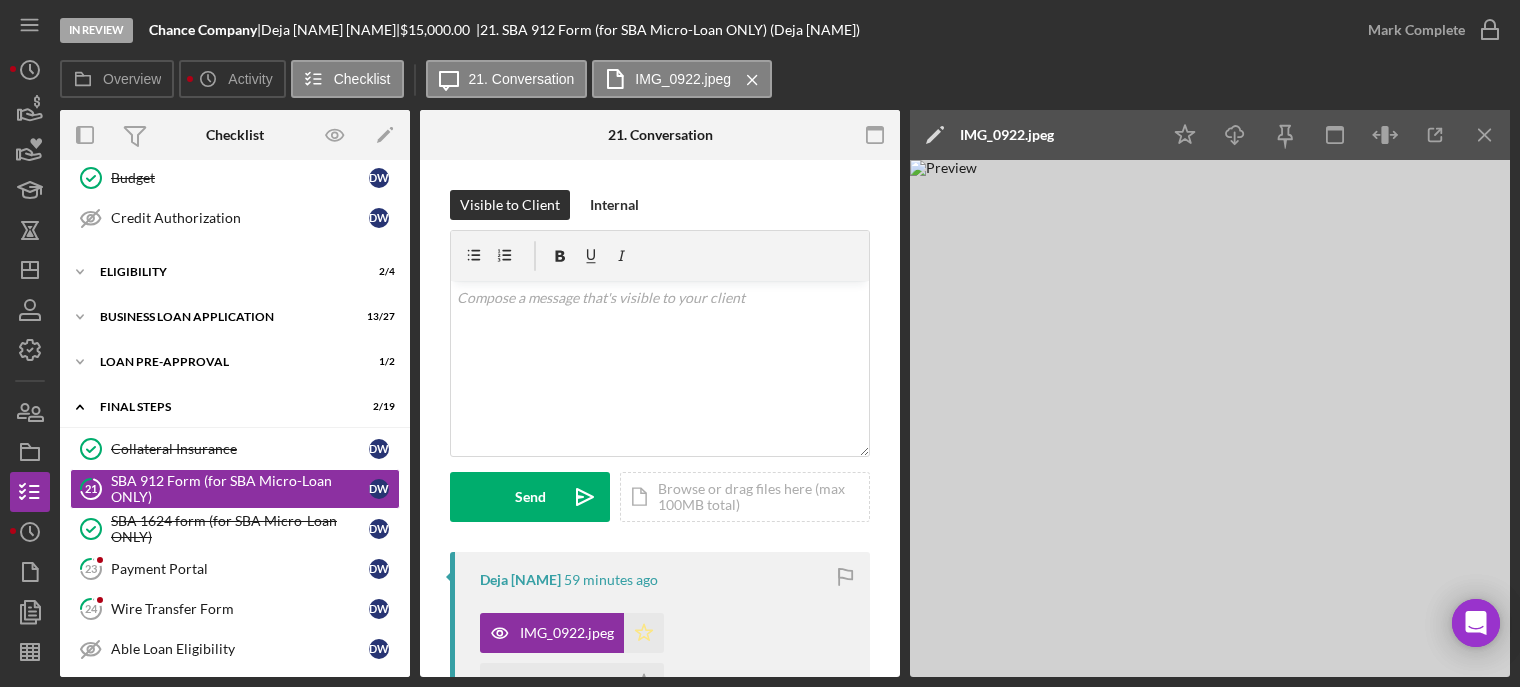 click on "Icon/Star" 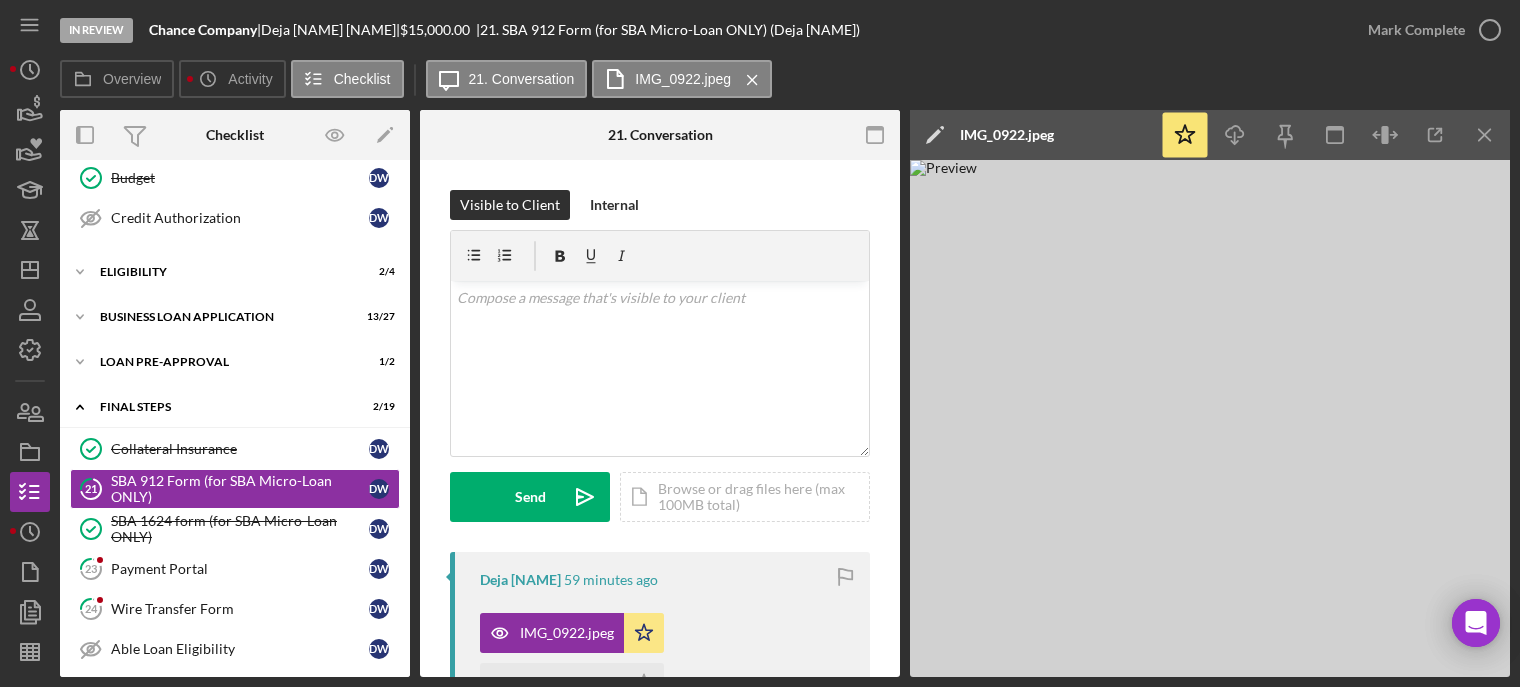 scroll, scrollTop: 100, scrollLeft: 0, axis: vertical 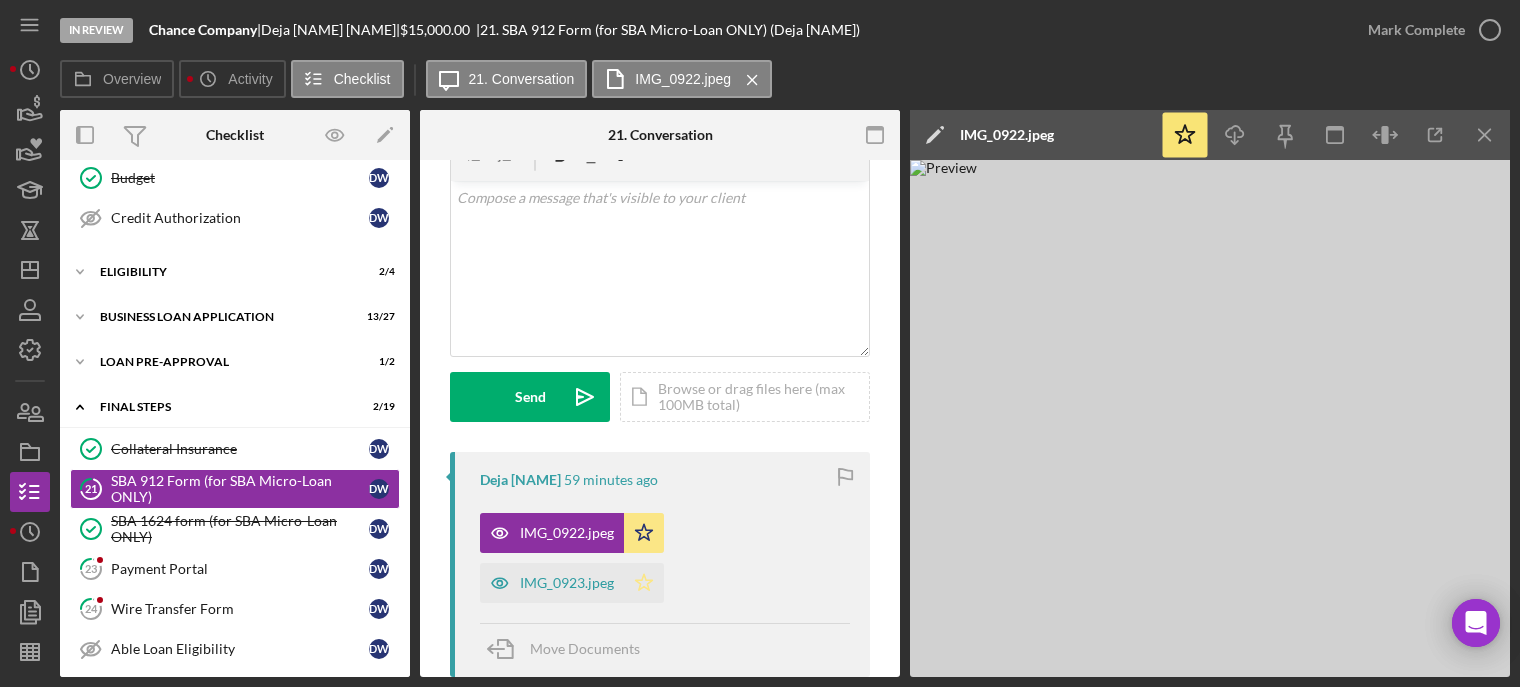 click on "Icon/Star" 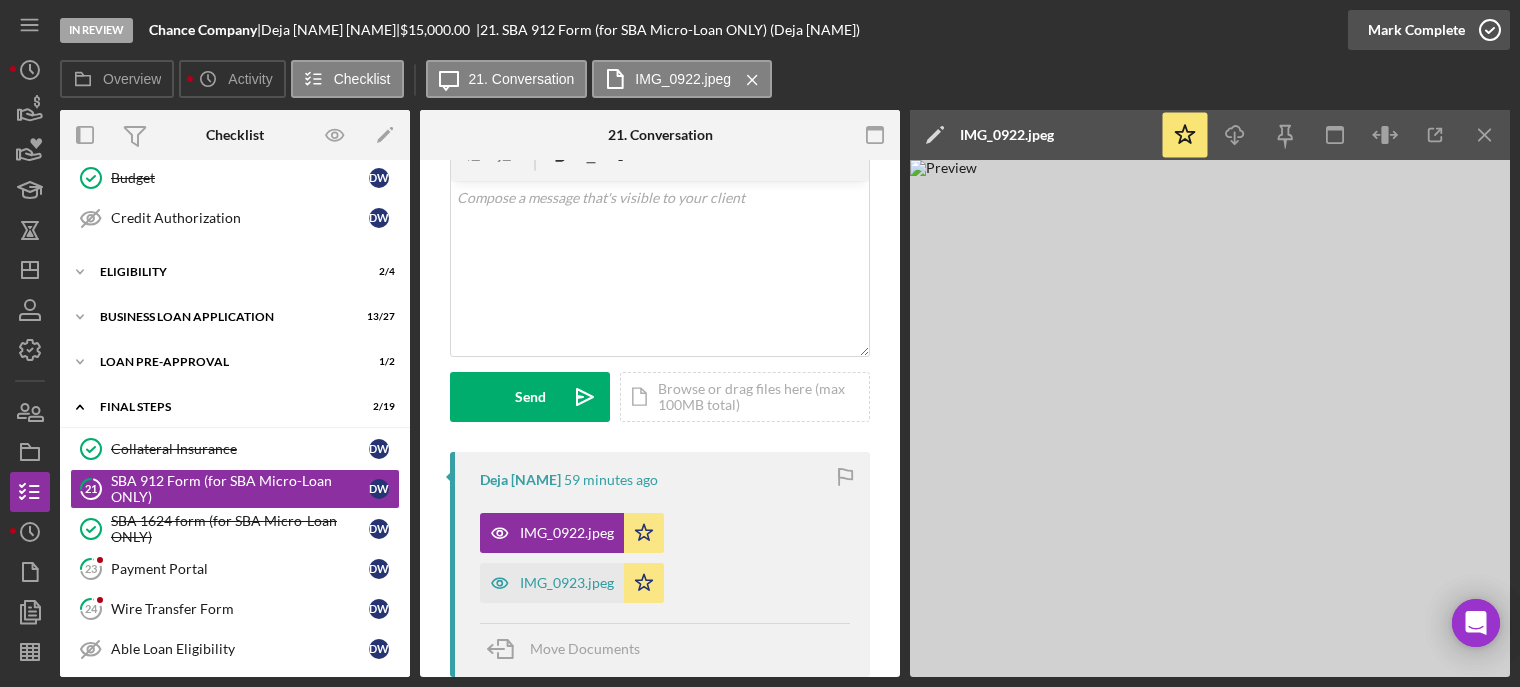 click 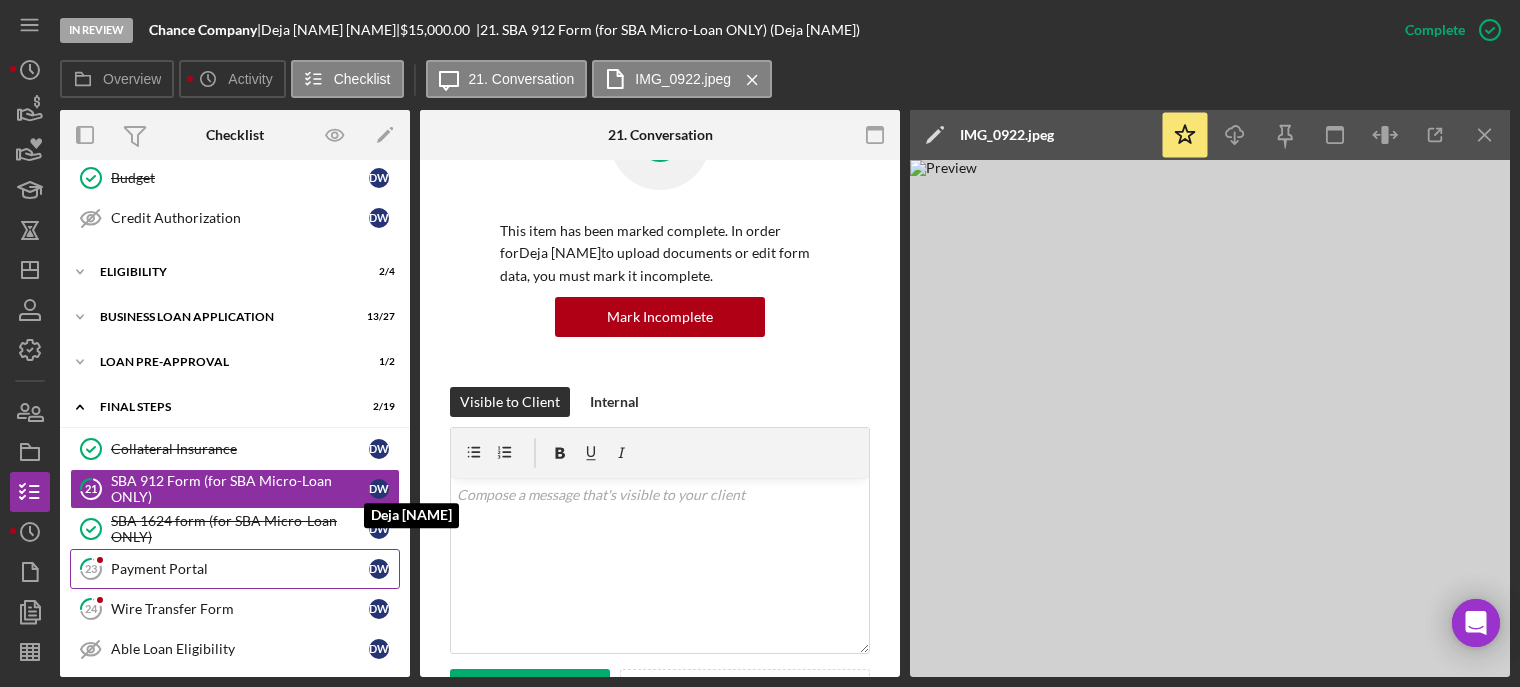 scroll, scrollTop: 396, scrollLeft: 0, axis: vertical 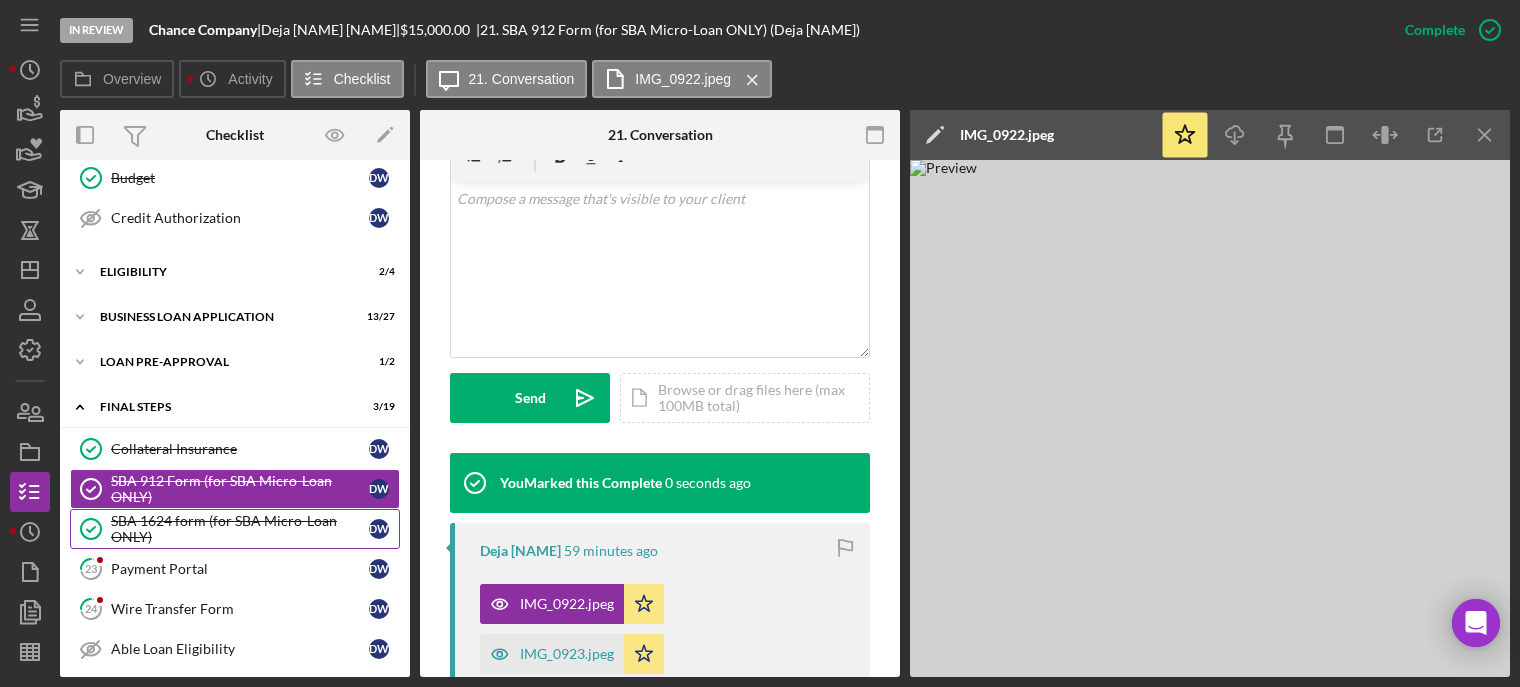 click on "SBA 1624 form (for SBA Micro-Loan ONLY)" at bounding box center (240, 529) 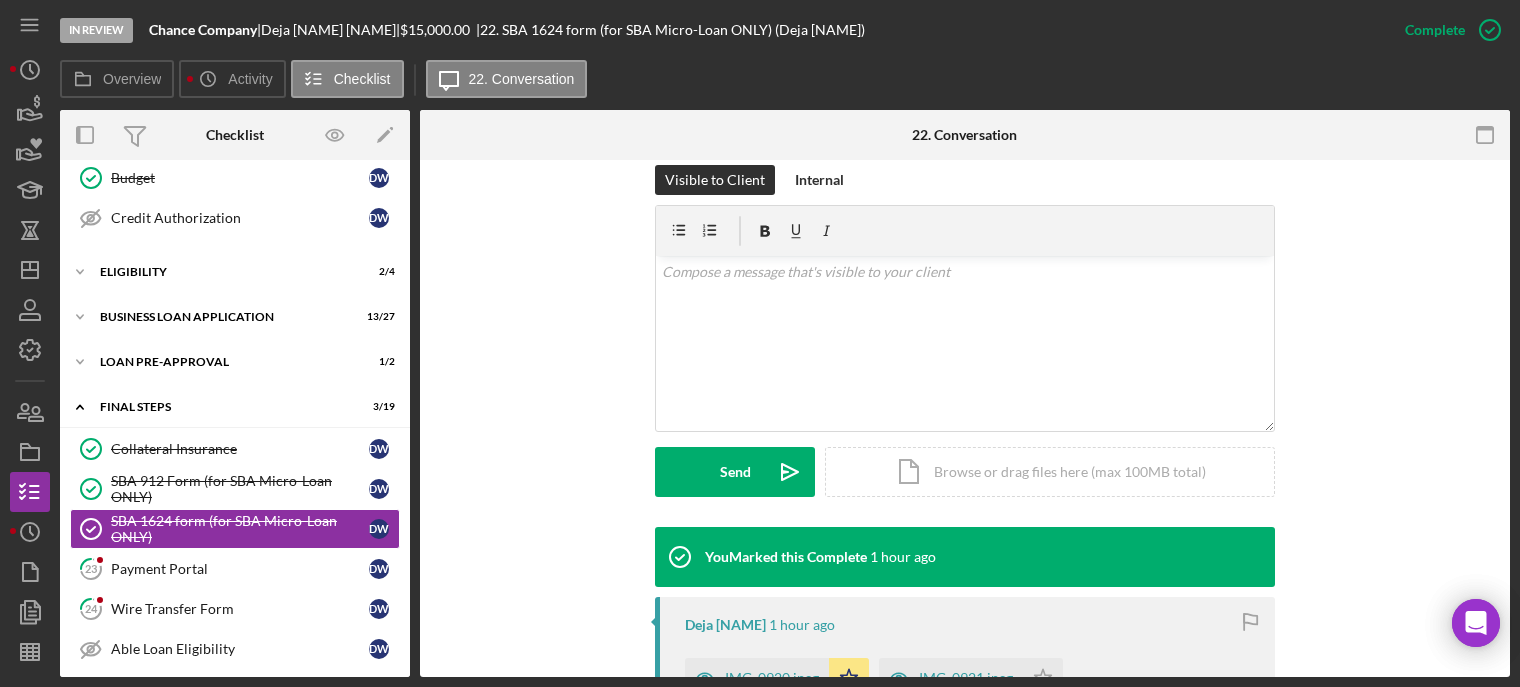 scroll, scrollTop: 500, scrollLeft: 0, axis: vertical 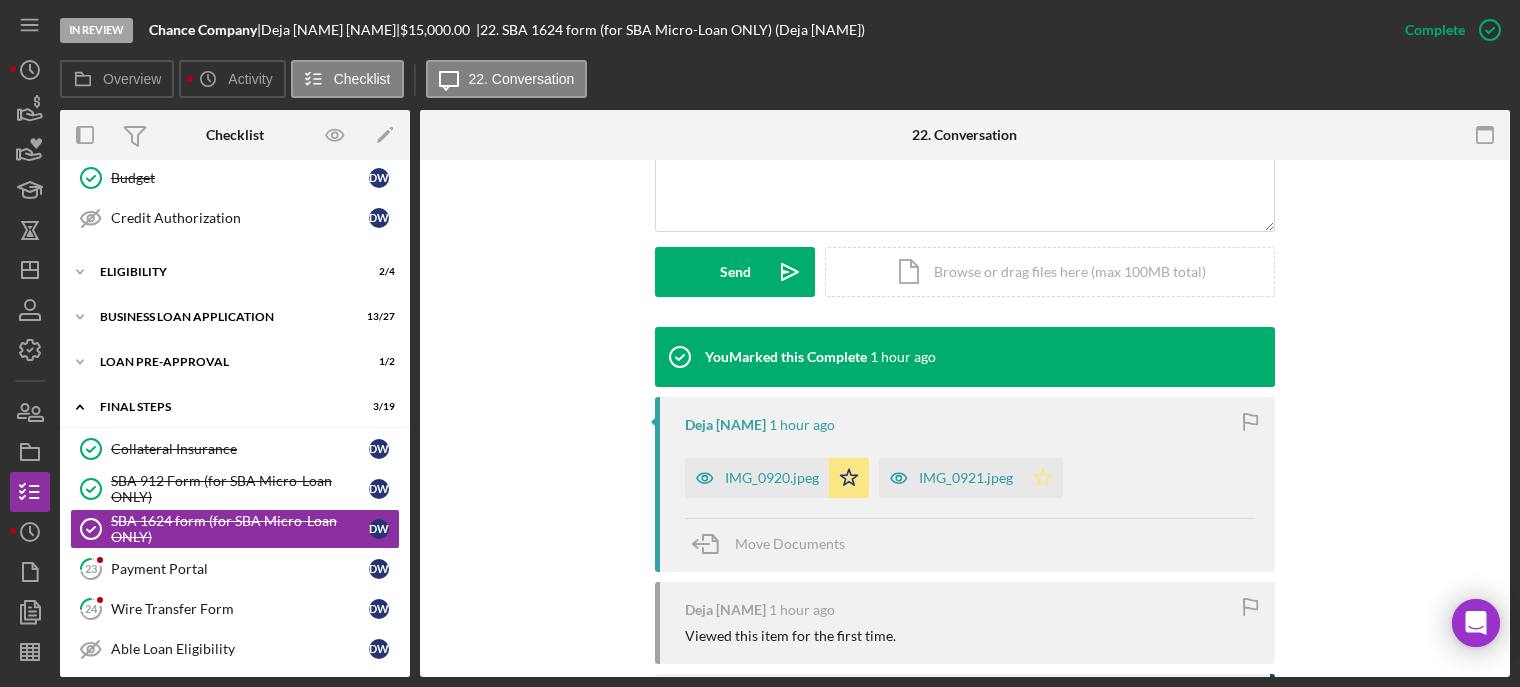click on "Icon/Star" 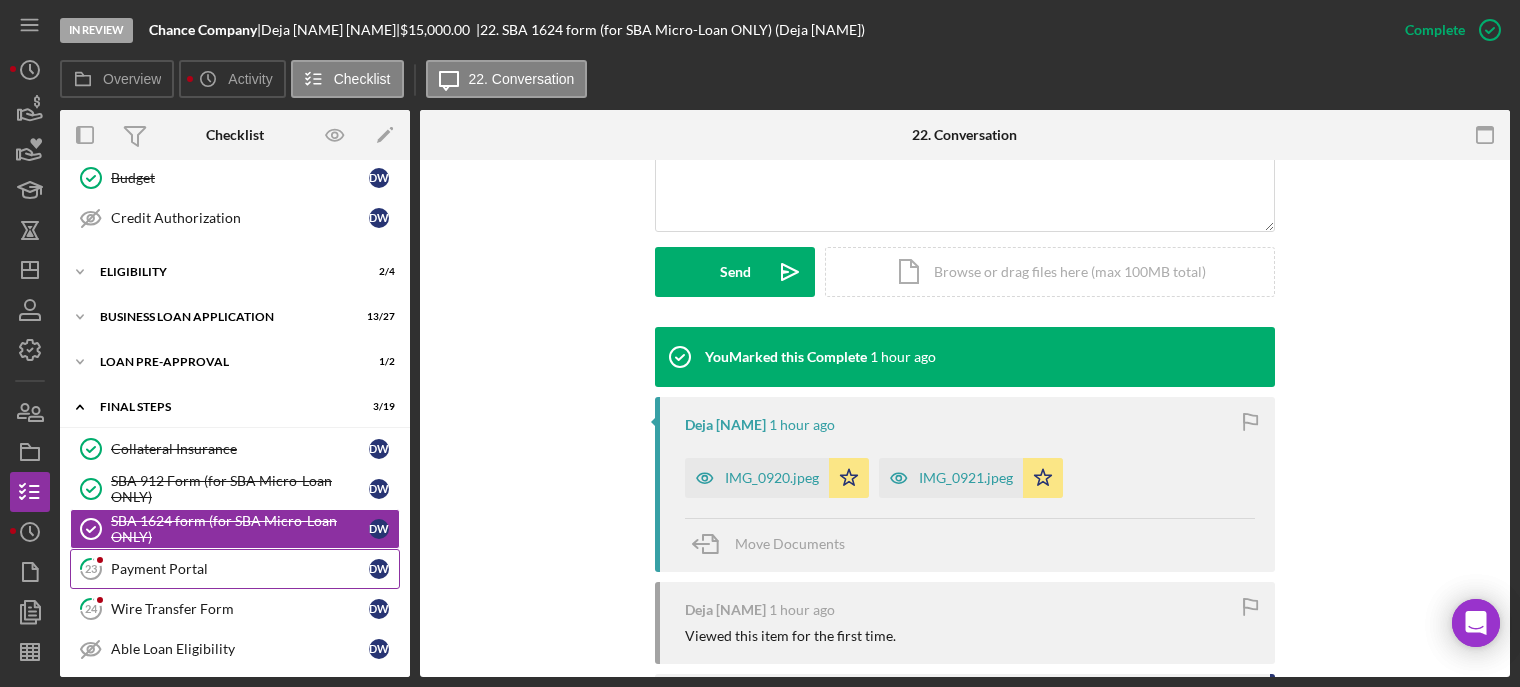click on "Payment Portal" at bounding box center [240, 569] 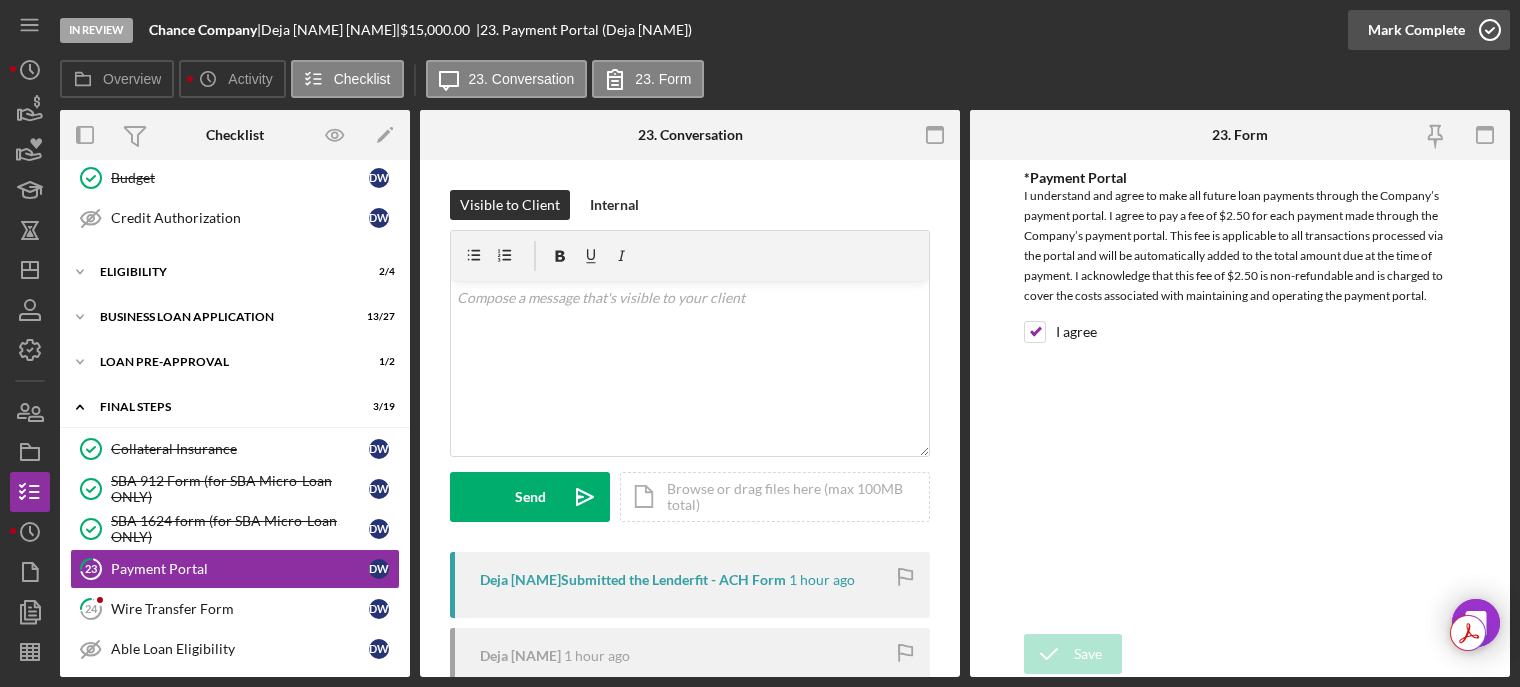 click 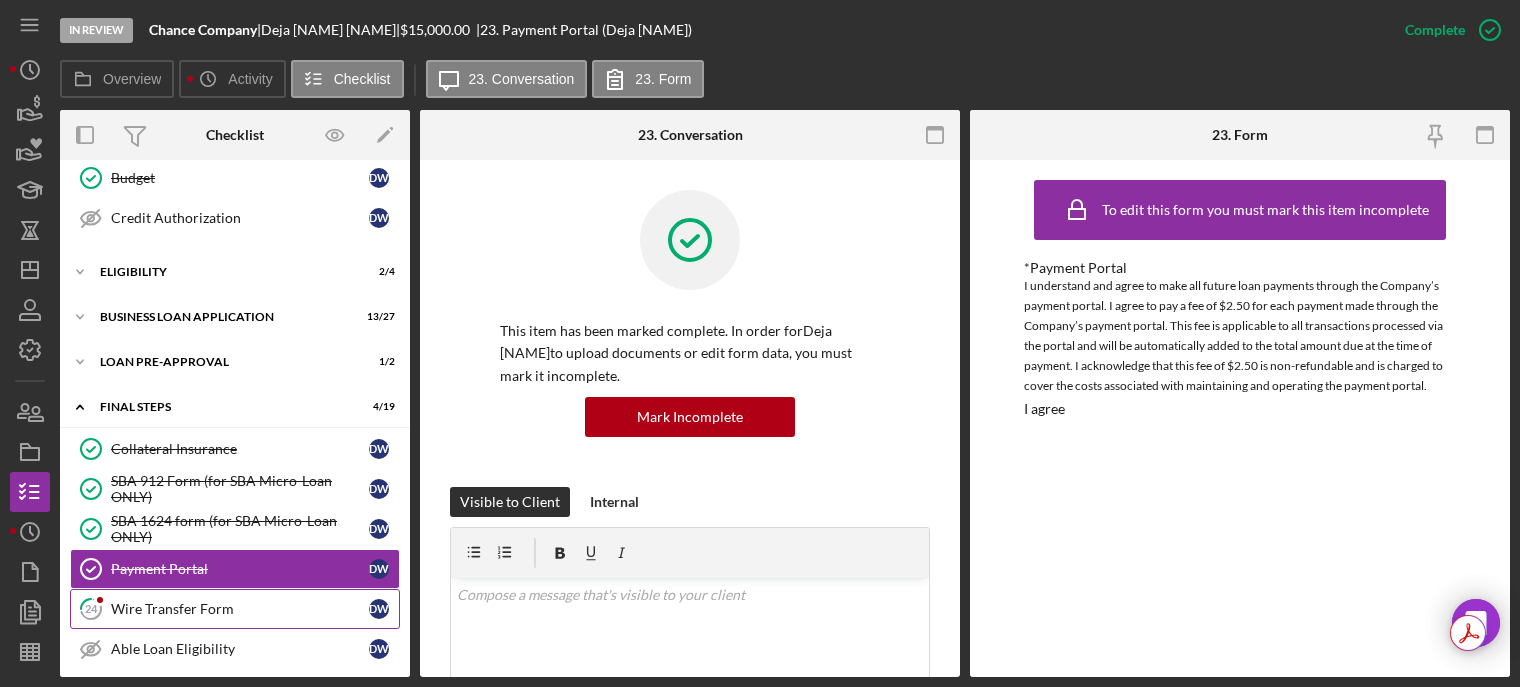 click on "24 Wire Transfer Form D [NAME]" at bounding box center (235, 609) 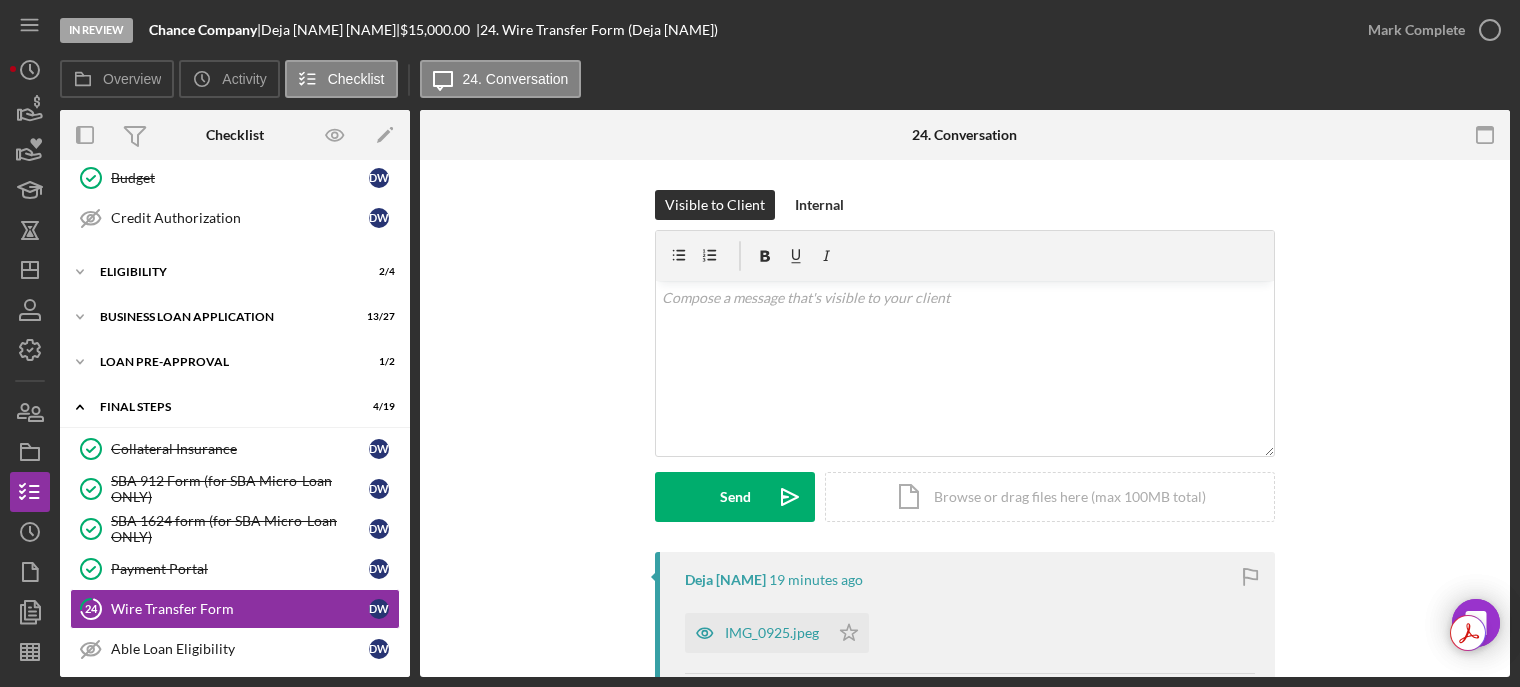 scroll, scrollTop: 200, scrollLeft: 0, axis: vertical 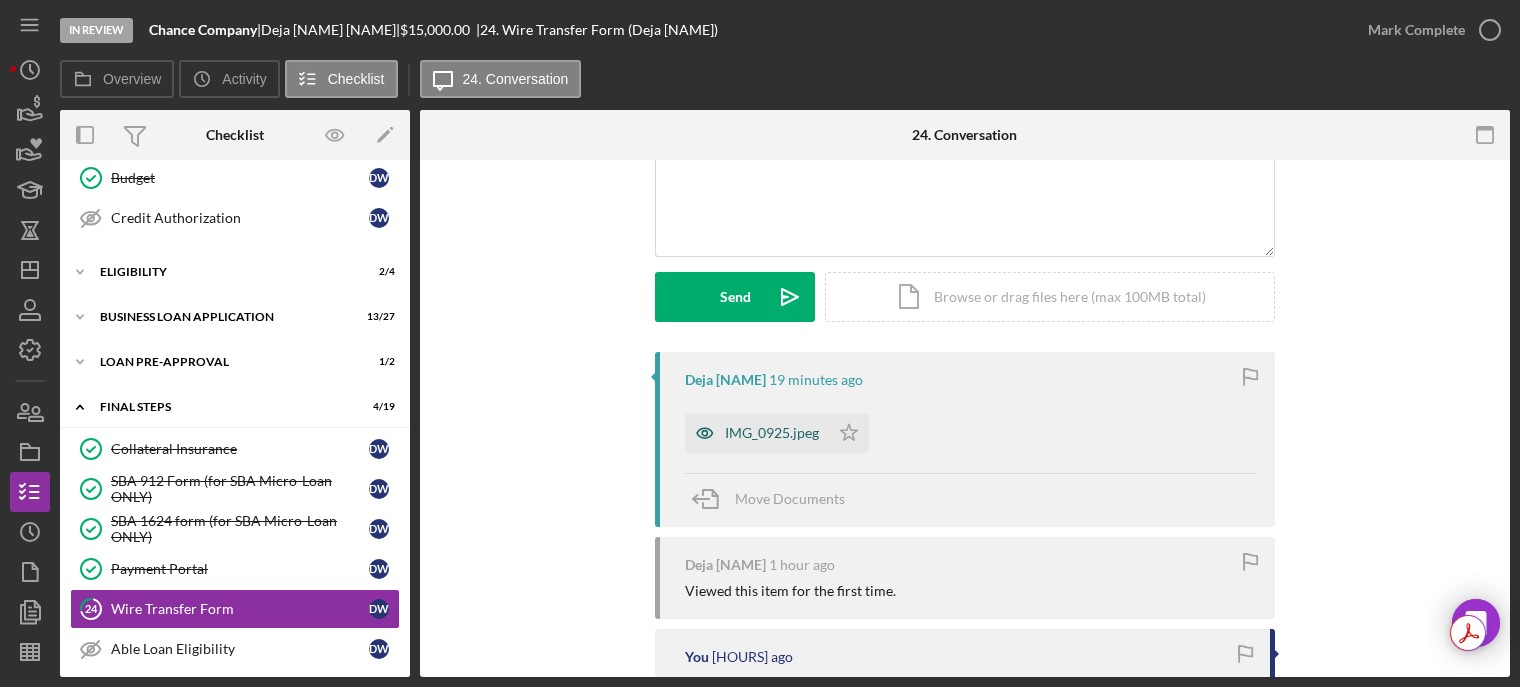 click on "IMG_0925.jpeg" at bounding box center [772, 433] 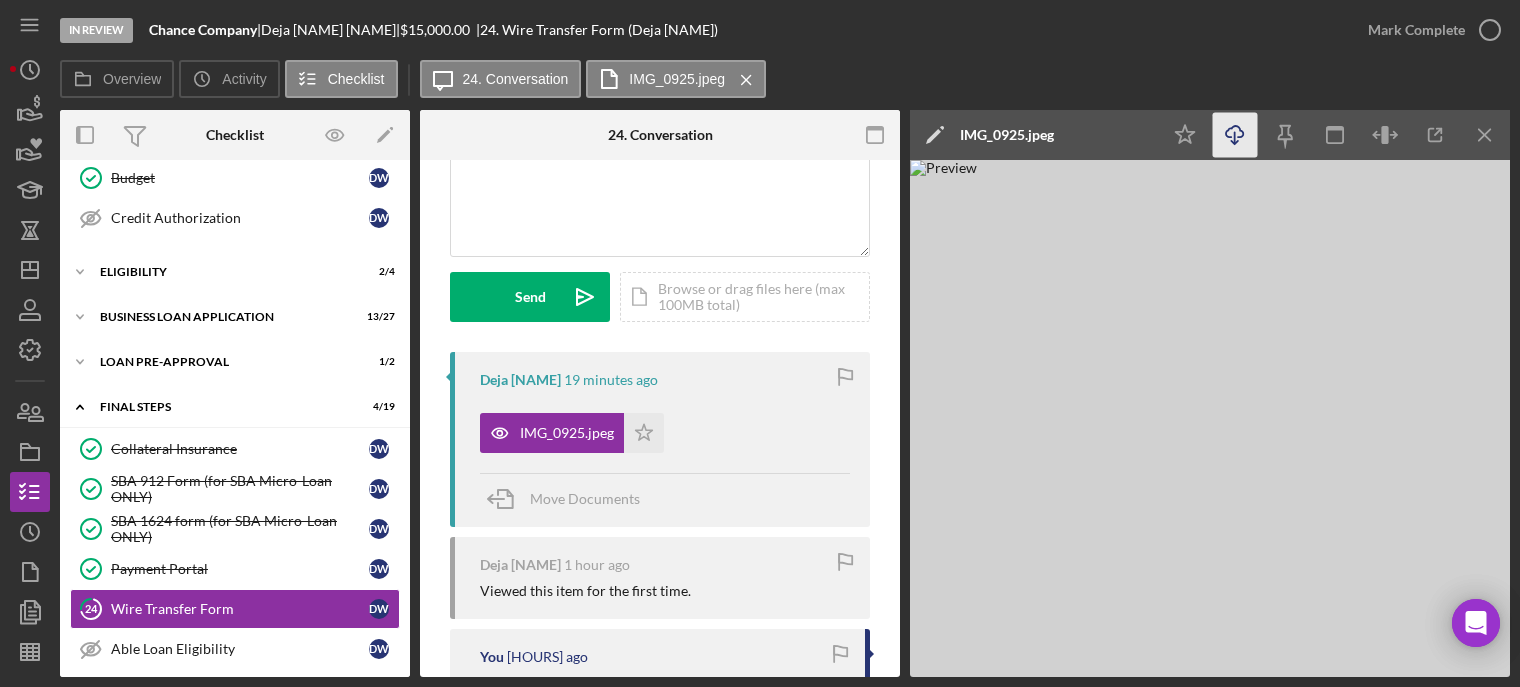 click on "Icon/Download" 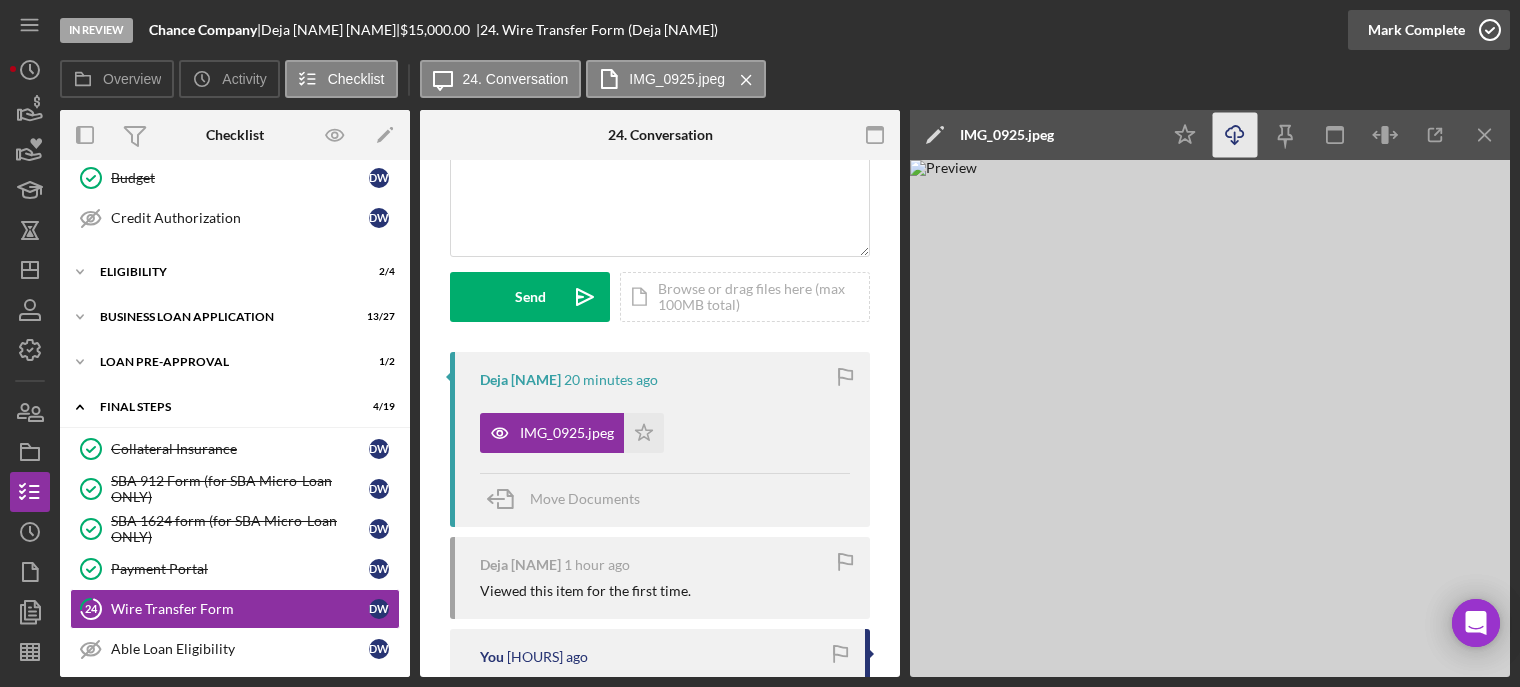 click 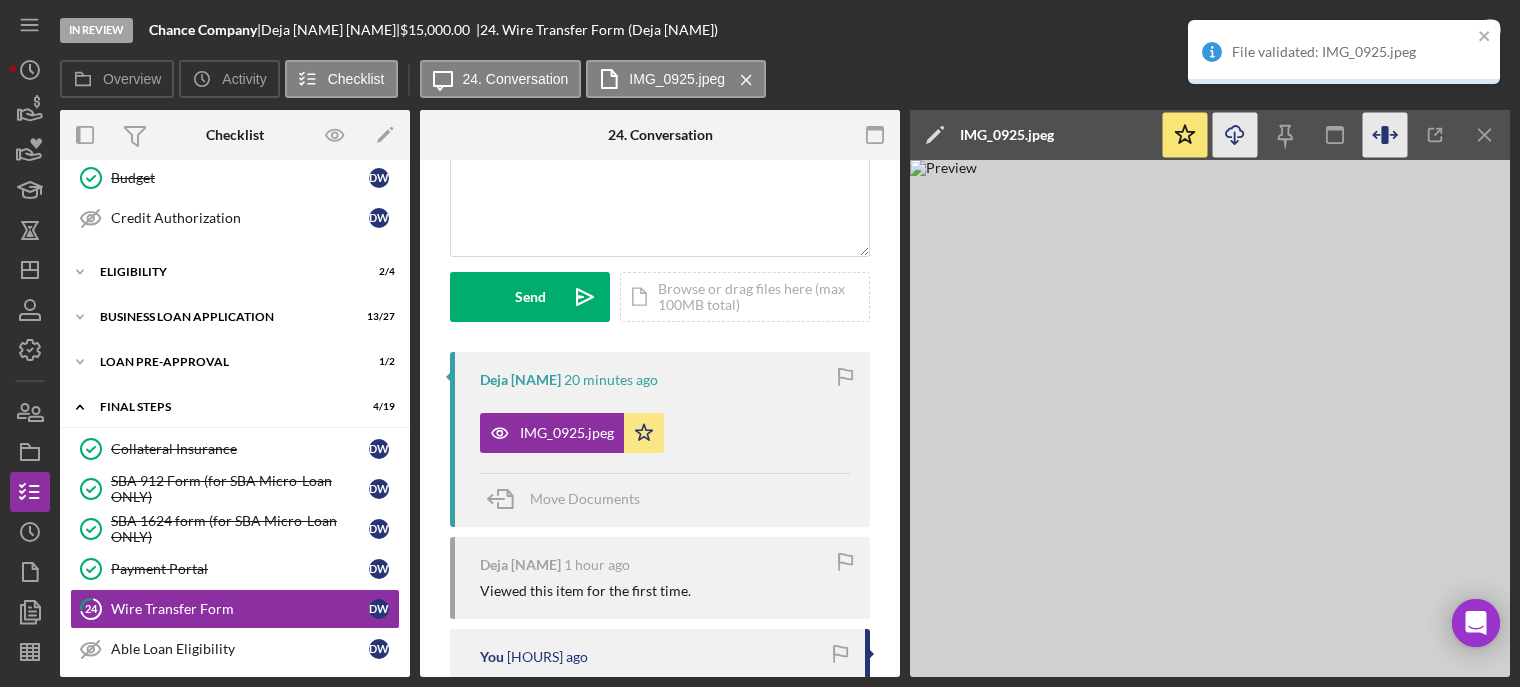 scroll, scrollTop: 497, scrollLeft: 0, axis: vertical 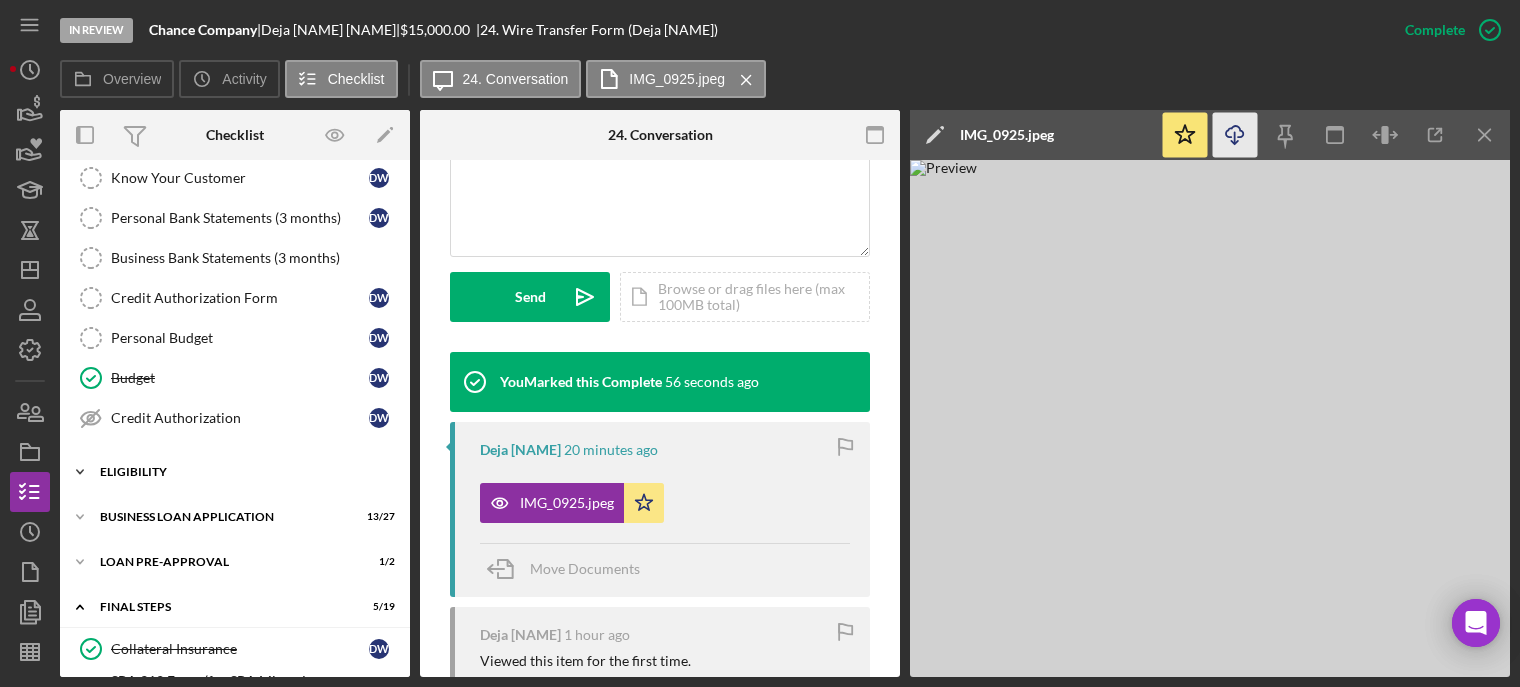 drag, startPoint x: 172, startPoint y: 461, endPoint x: 129, endPoint y: 467, distance: 43.416588 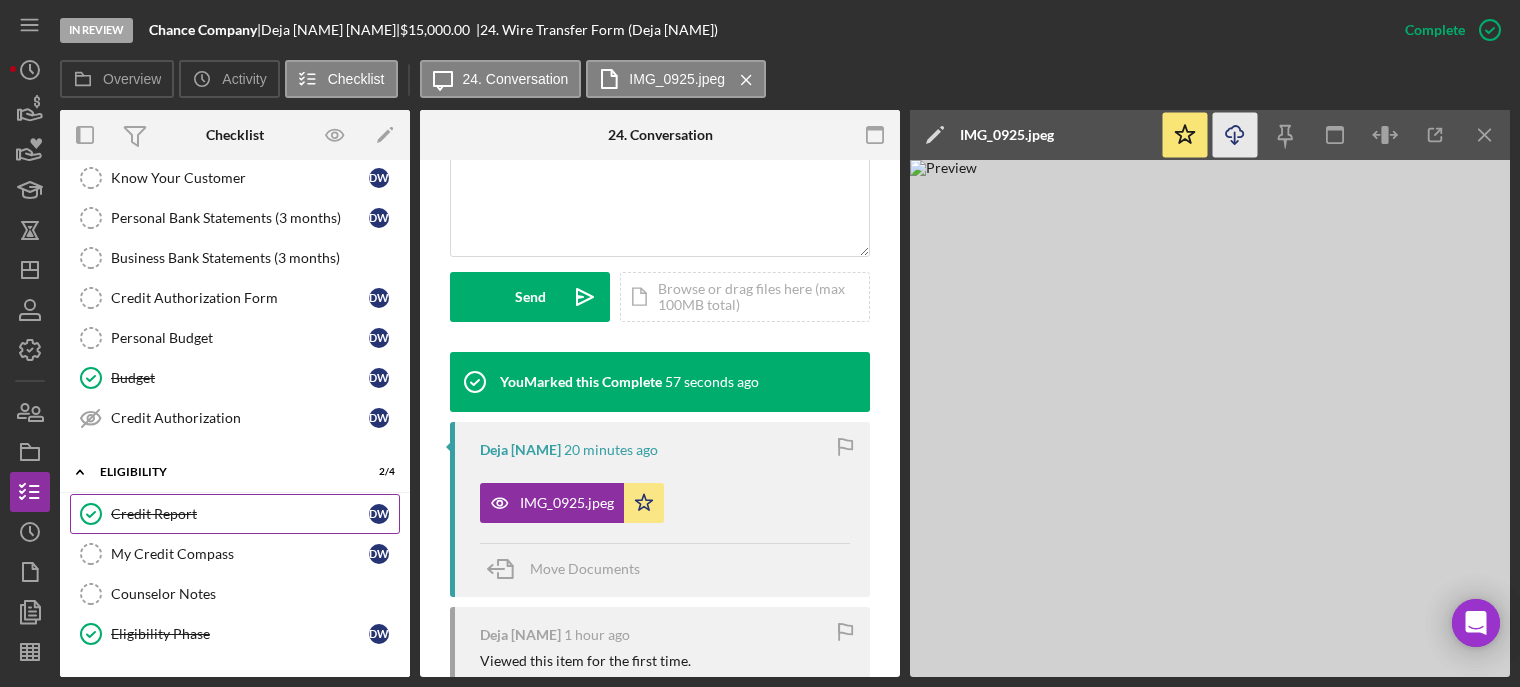 click on "Credit Report" at bounding box center (240, 514) 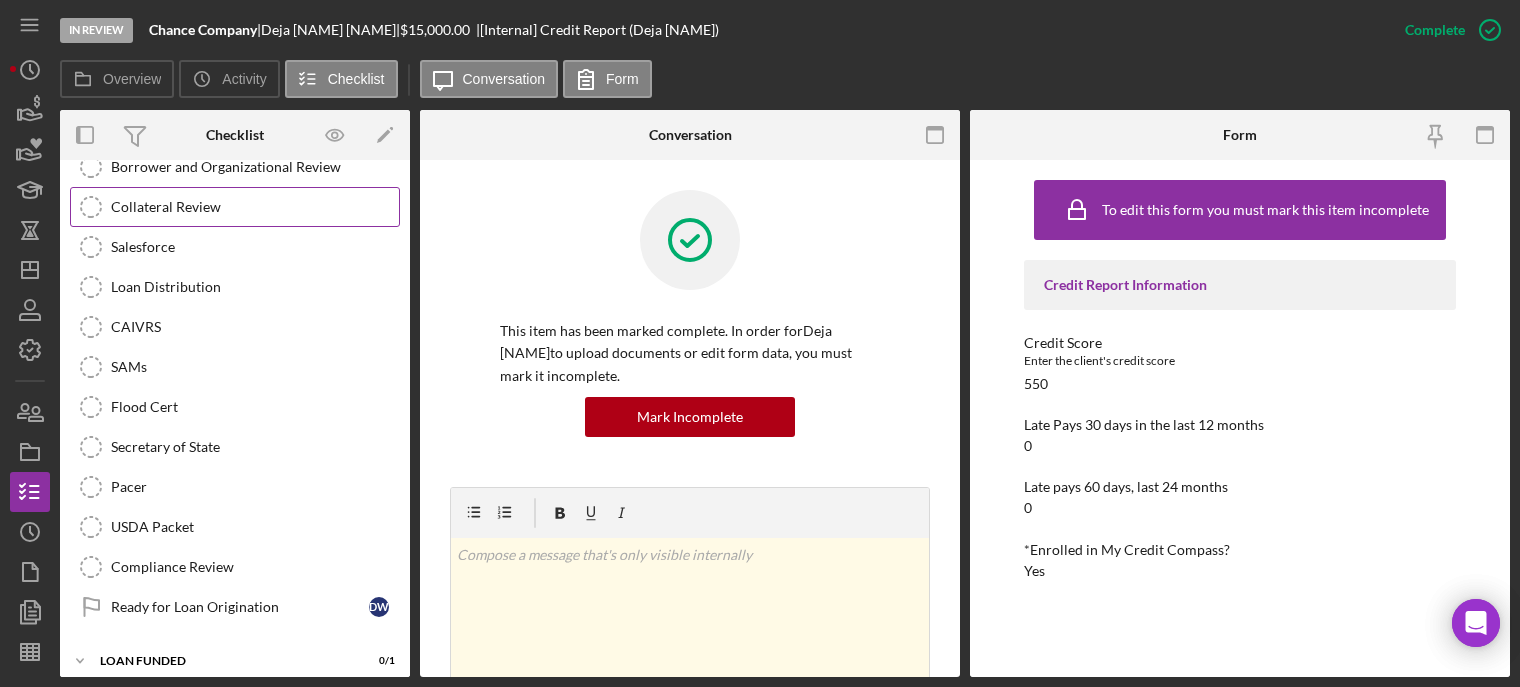 scroll, scrollTop: 846, scrollLeft: 0, axis: vertical 